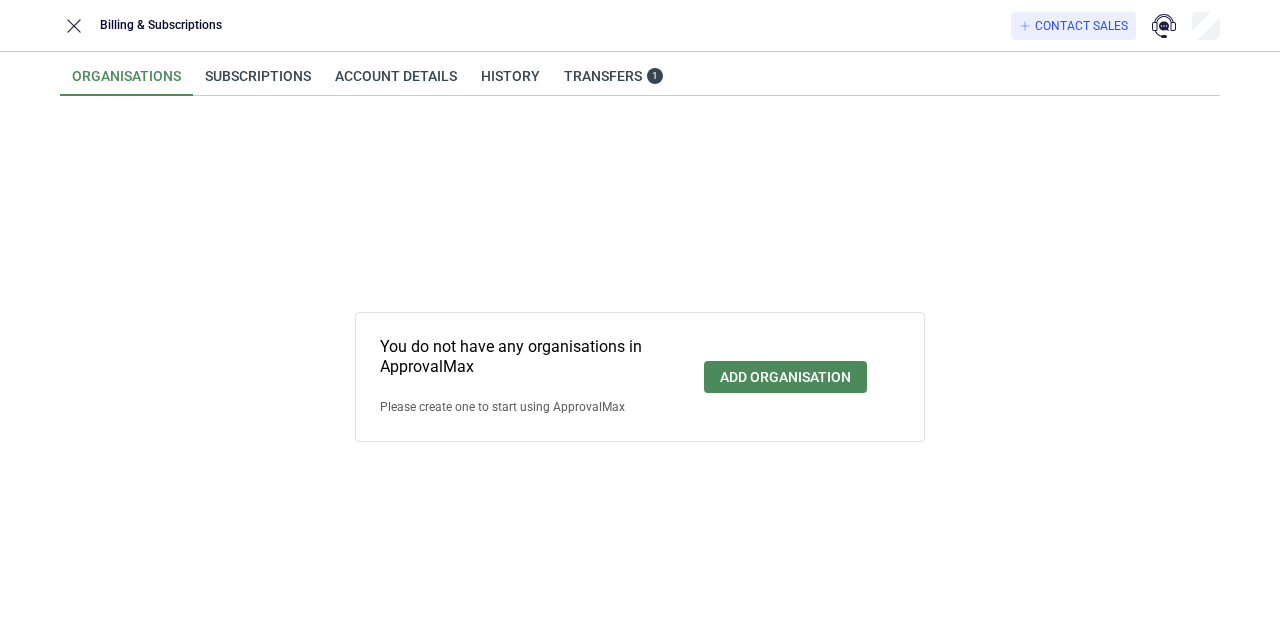 scroll, scrollTop: 0, scrollLeft: 0, axis: both 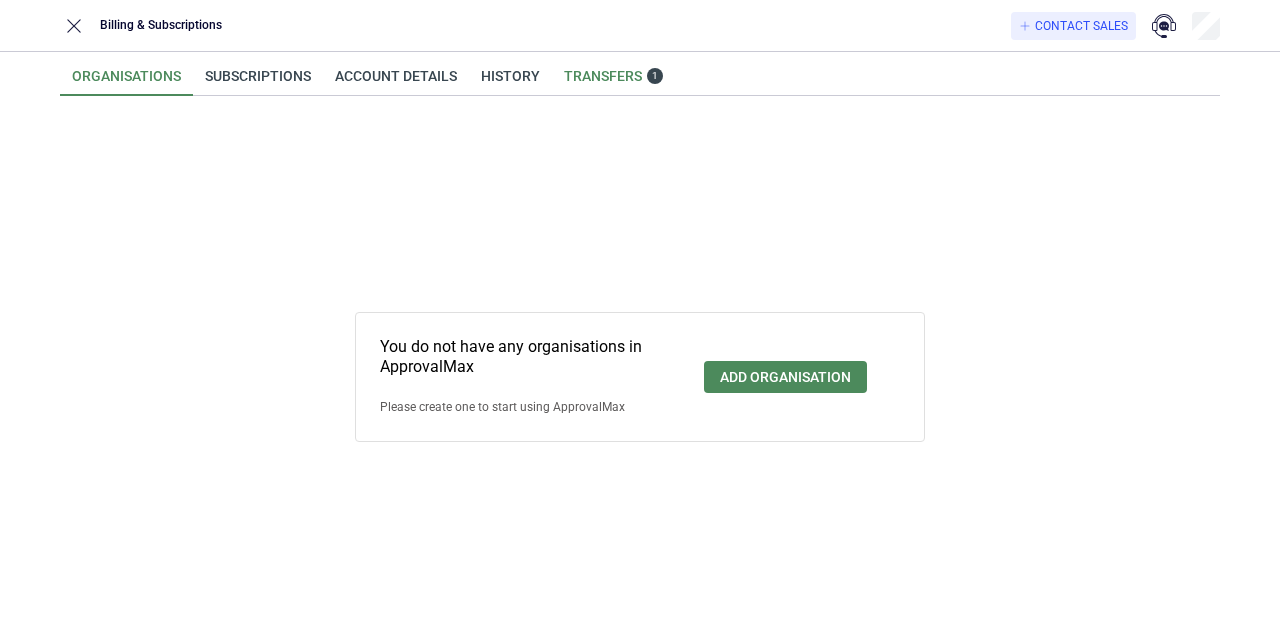 click on "Transfers 1" at bounding box center (613, 76) 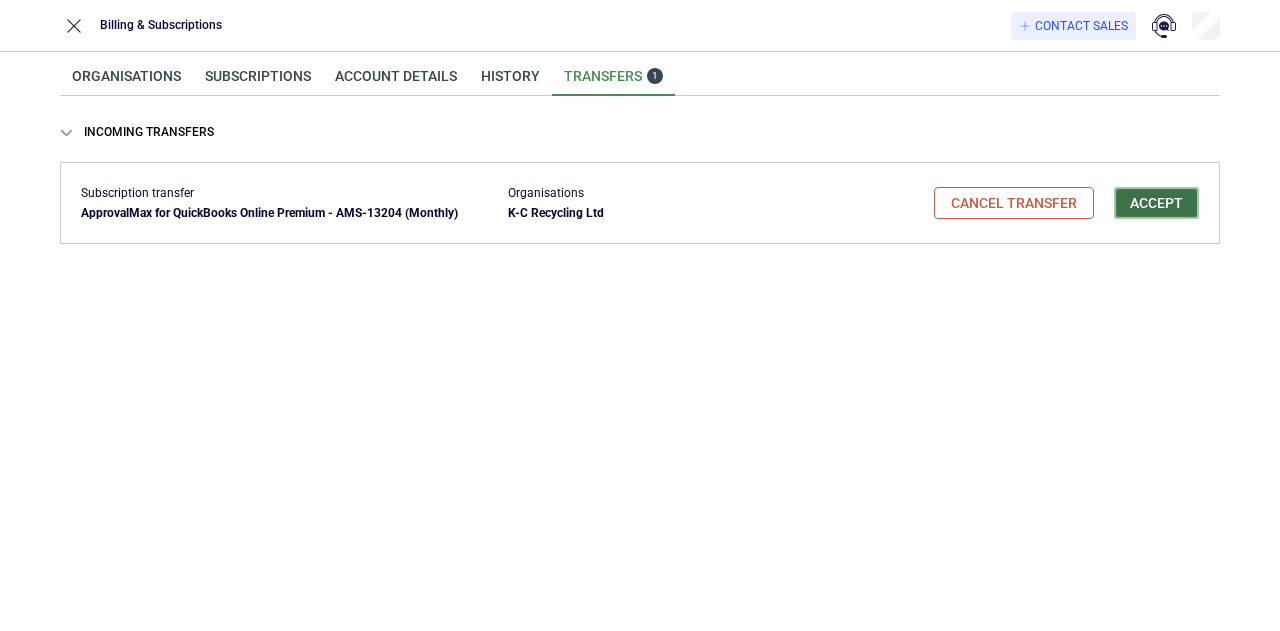 click on "Accept" at bounding box center [1156, 203] 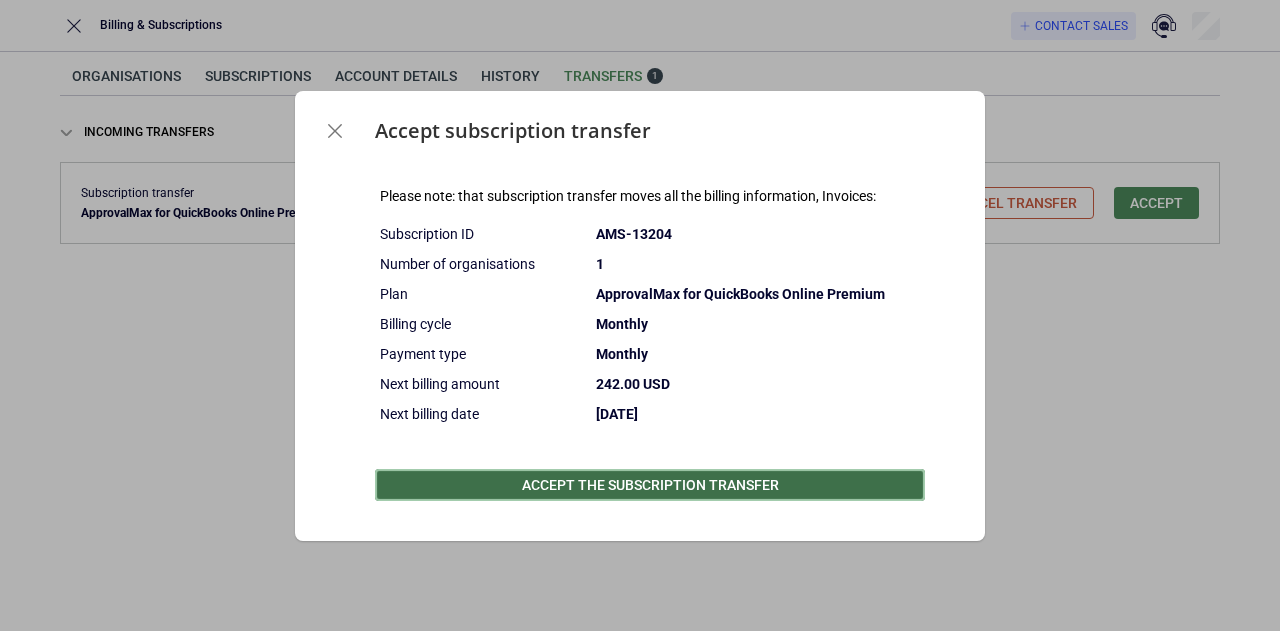click on "Accept the subscription transfer" at bounding box center [650, 485] 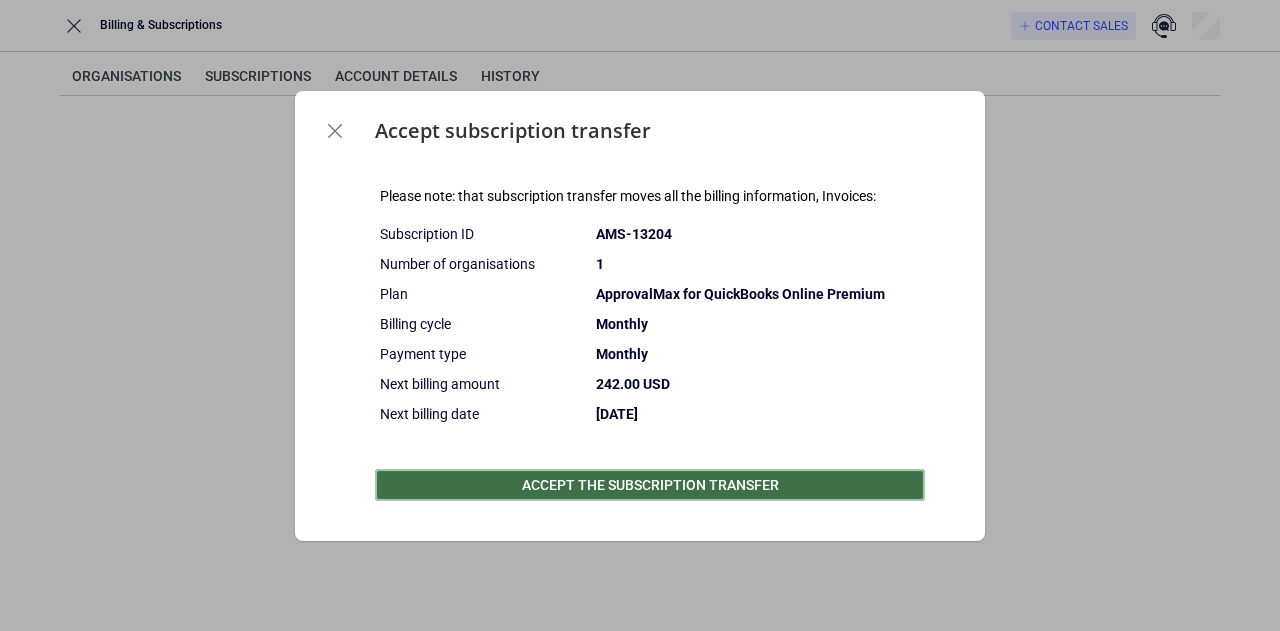 click on "Accept the subscription transfer" at bounding box center (650, 485) 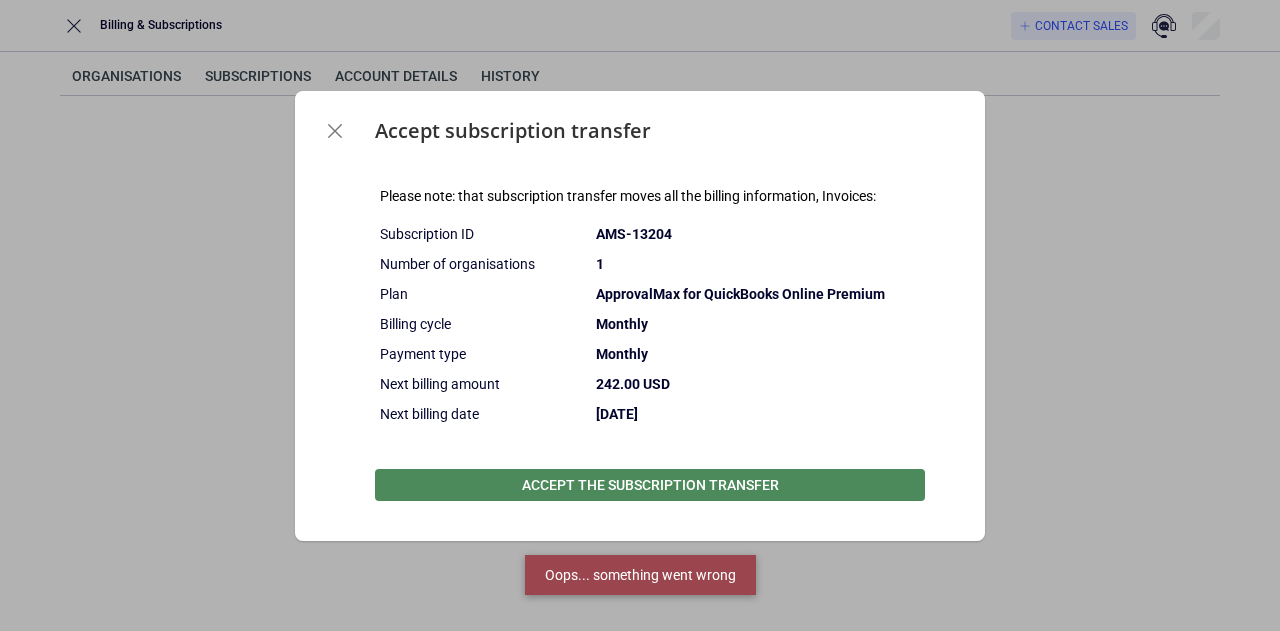 click on "Accept subscription transfer Please note: that subscription transfer moves all the billing information, Invoices: Subscription ID AMS-13204 Number of organisations 1 Plan ApprovalMax for QuickBooks Online Premium Billing cycle Monthly Payment type Monthly Next billing amount 242.00 USD Next billing date 3 Jul 2025 Accept the subscription transfer" at bounding box center [640, 315] 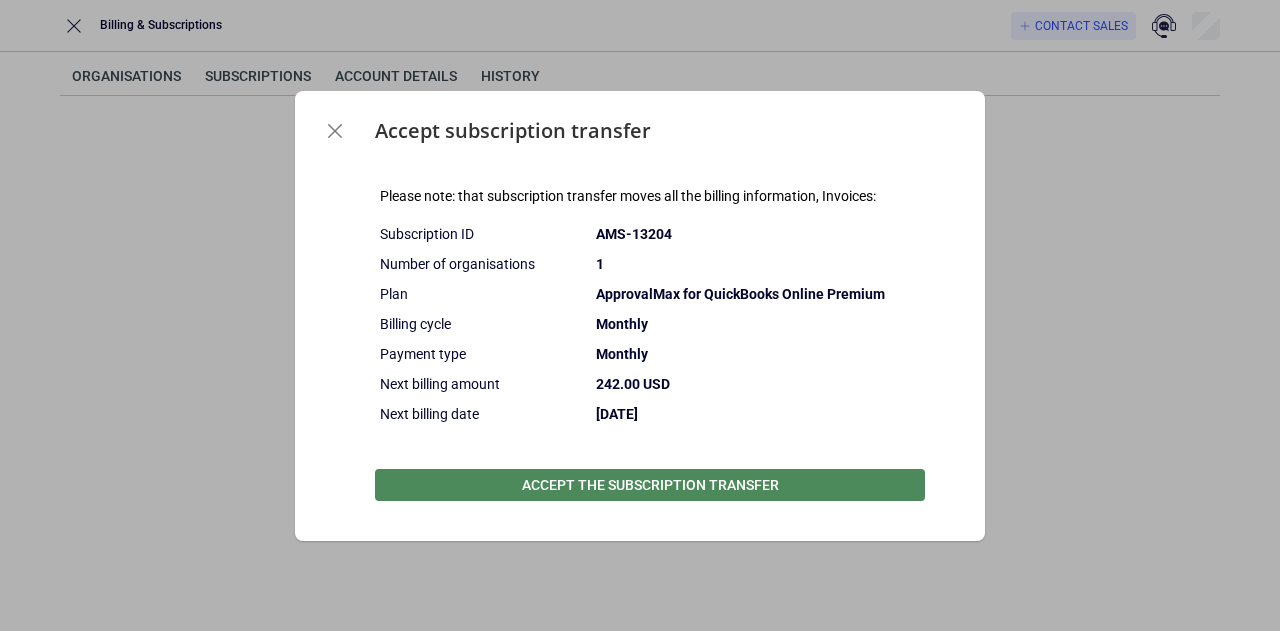 click at bounding box center (335, 131) 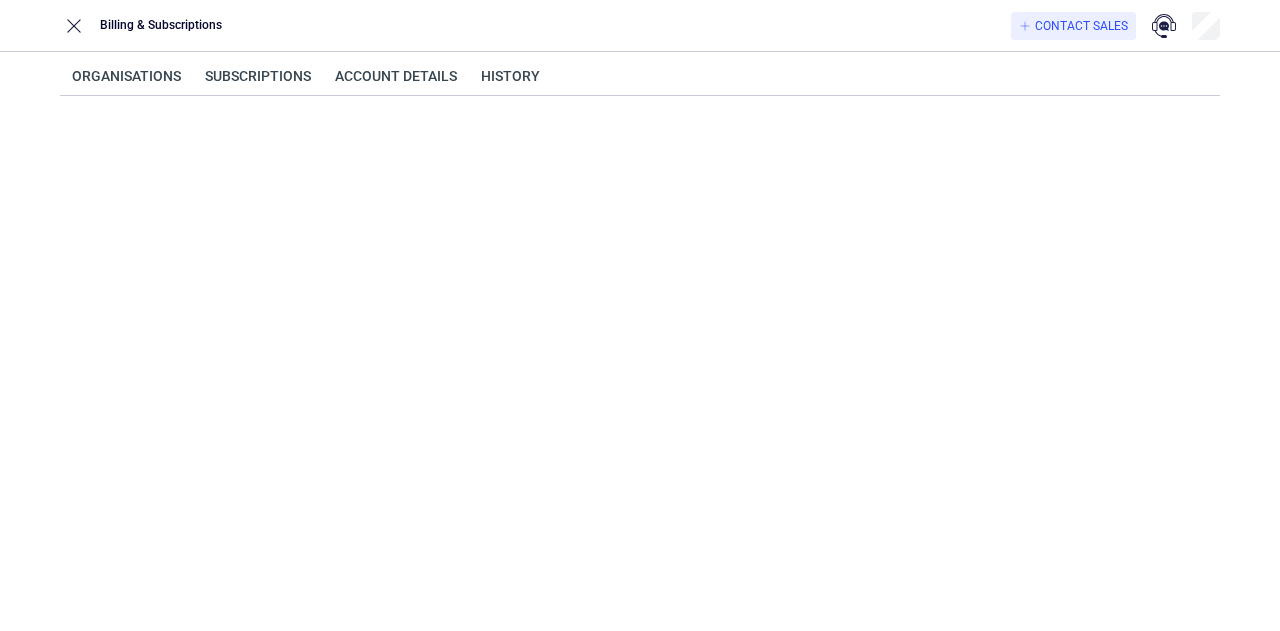 click on "Organisations Subscriptions Account details History" at bounding box center (640, 341) 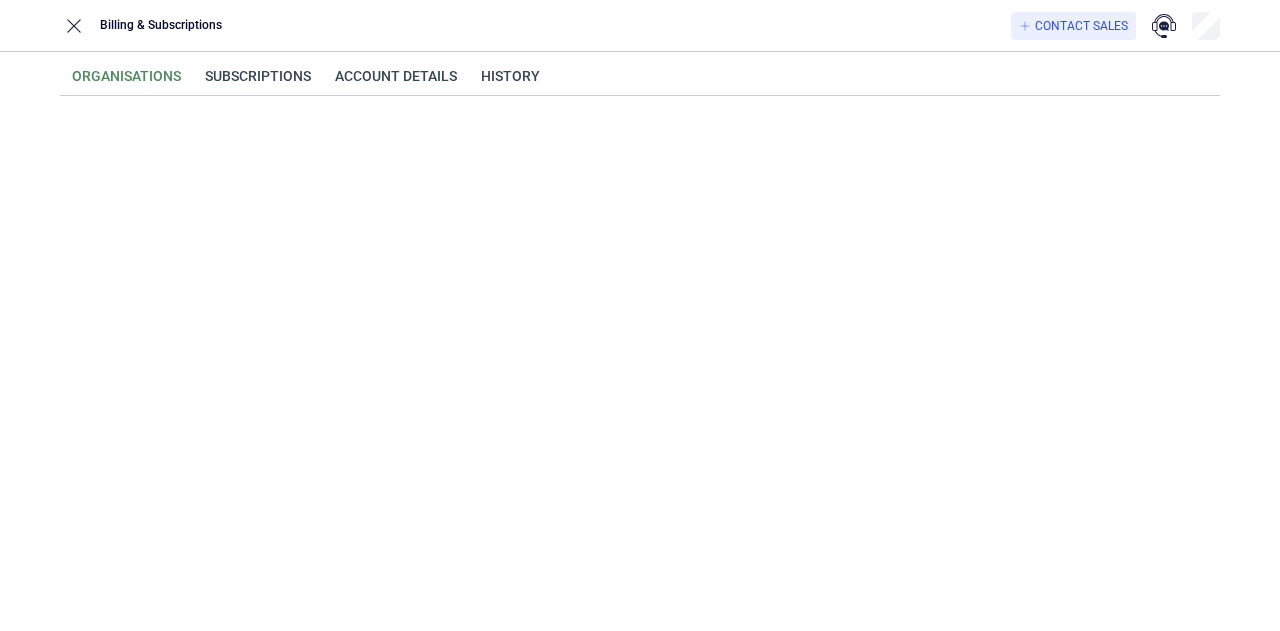 click on "Organisations" at bounding box center [126, 82] 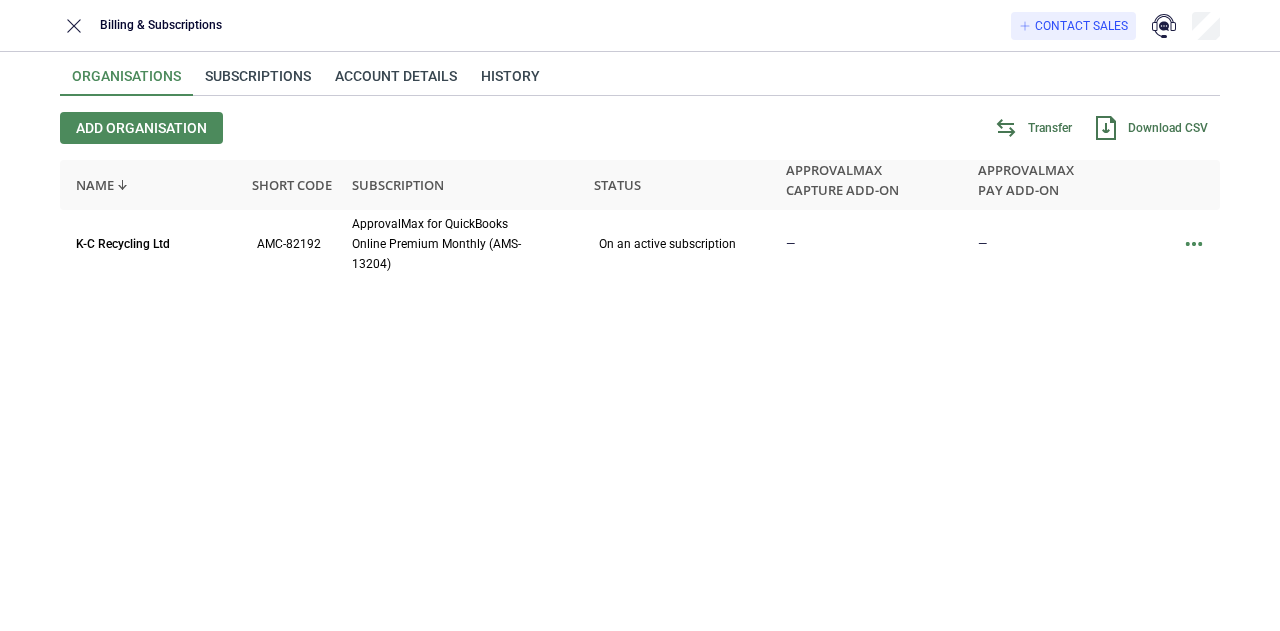 type 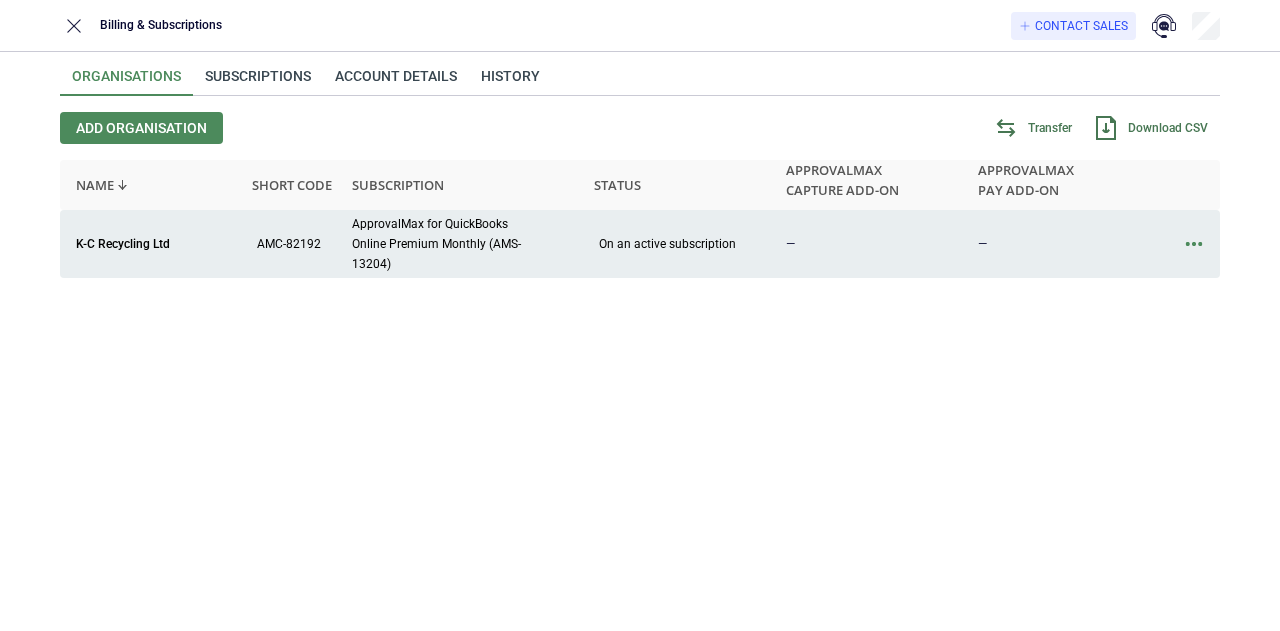 click at bounding box center [1194, 244] 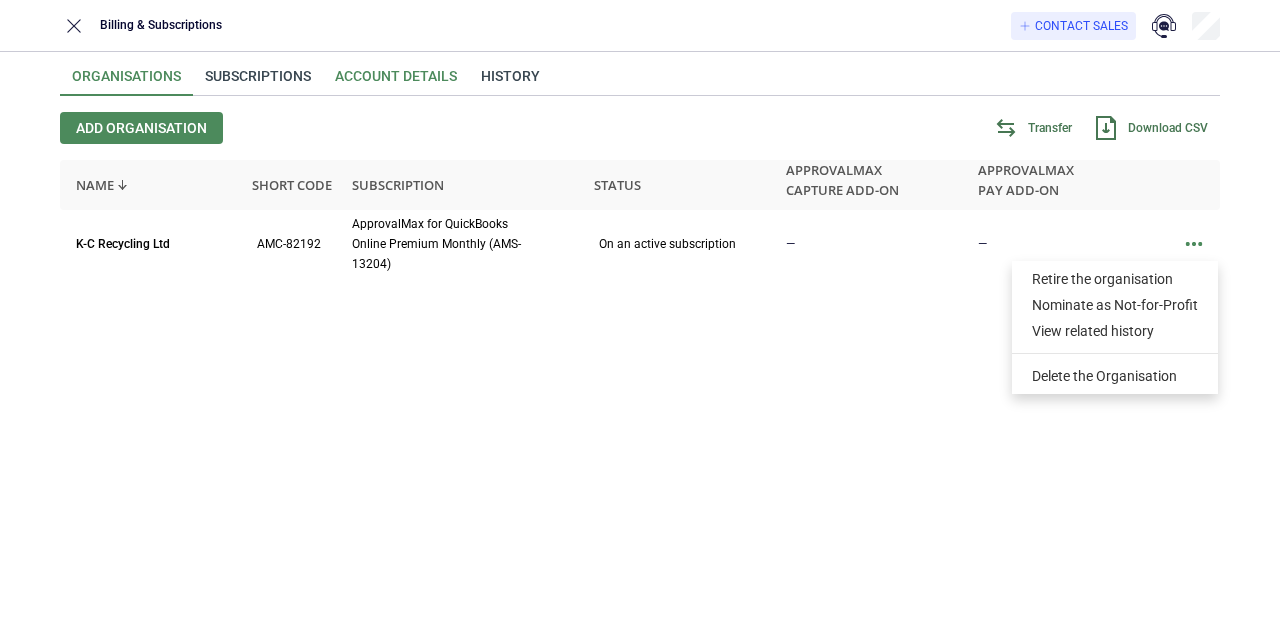 click on "Account details" at bounding box center (396, 82) 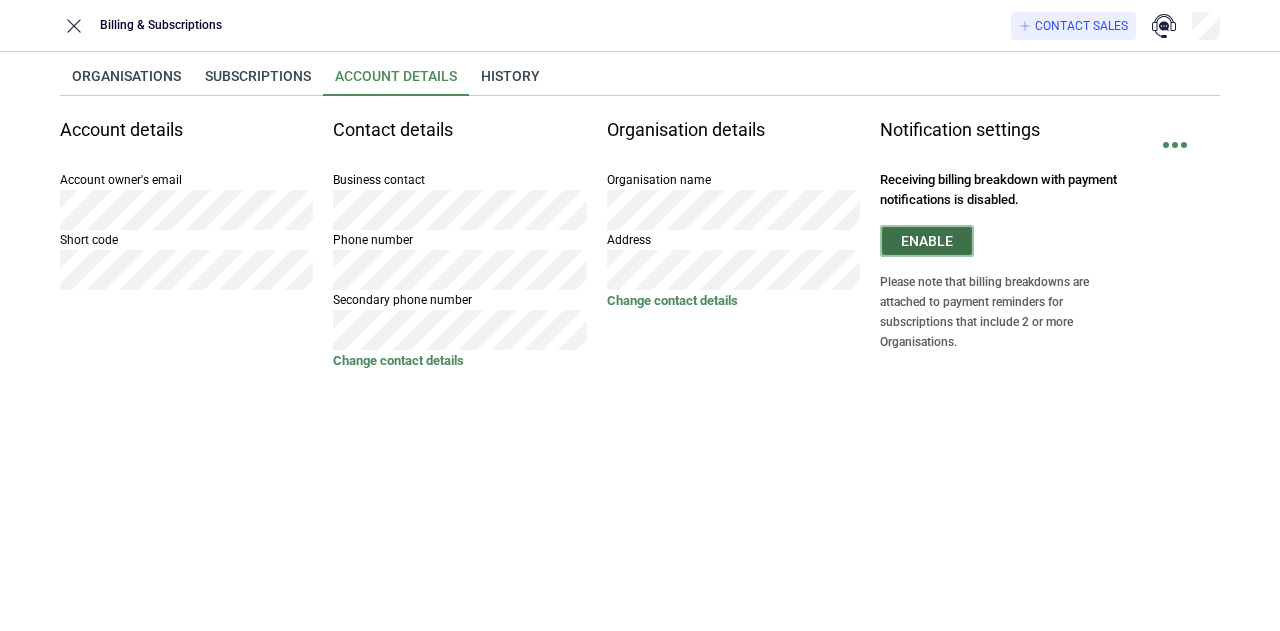 click on "Enable" at bounding box center [927, 241] 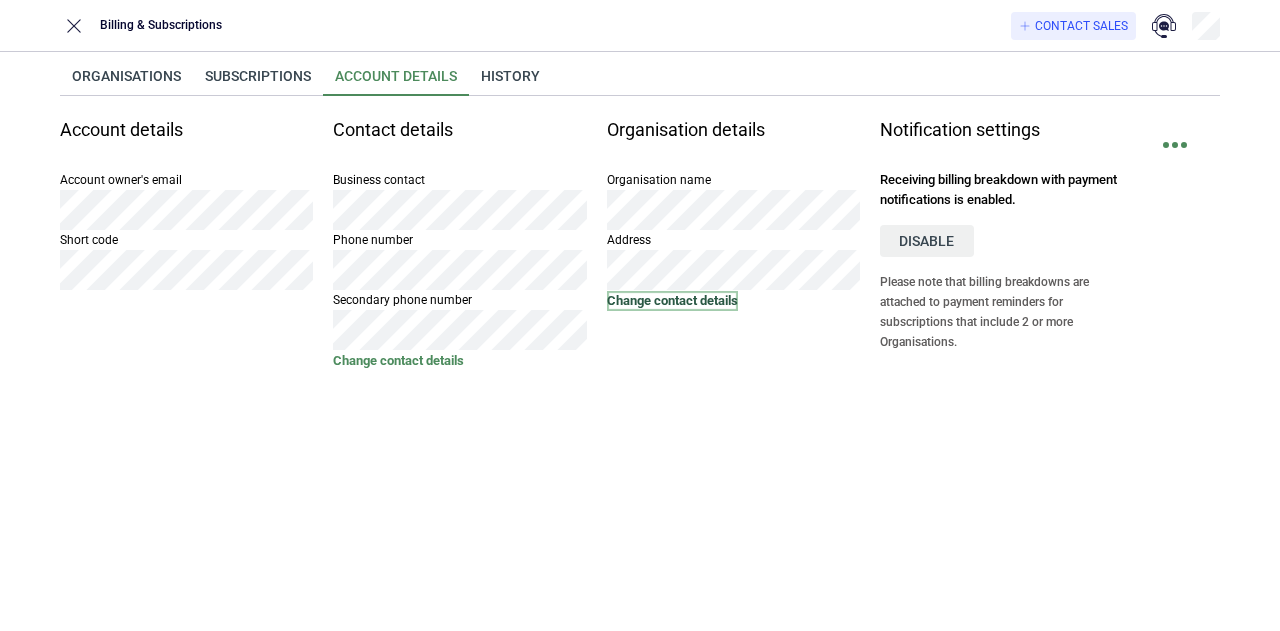 click on "Change contact details" at bounding box center (672, 301) 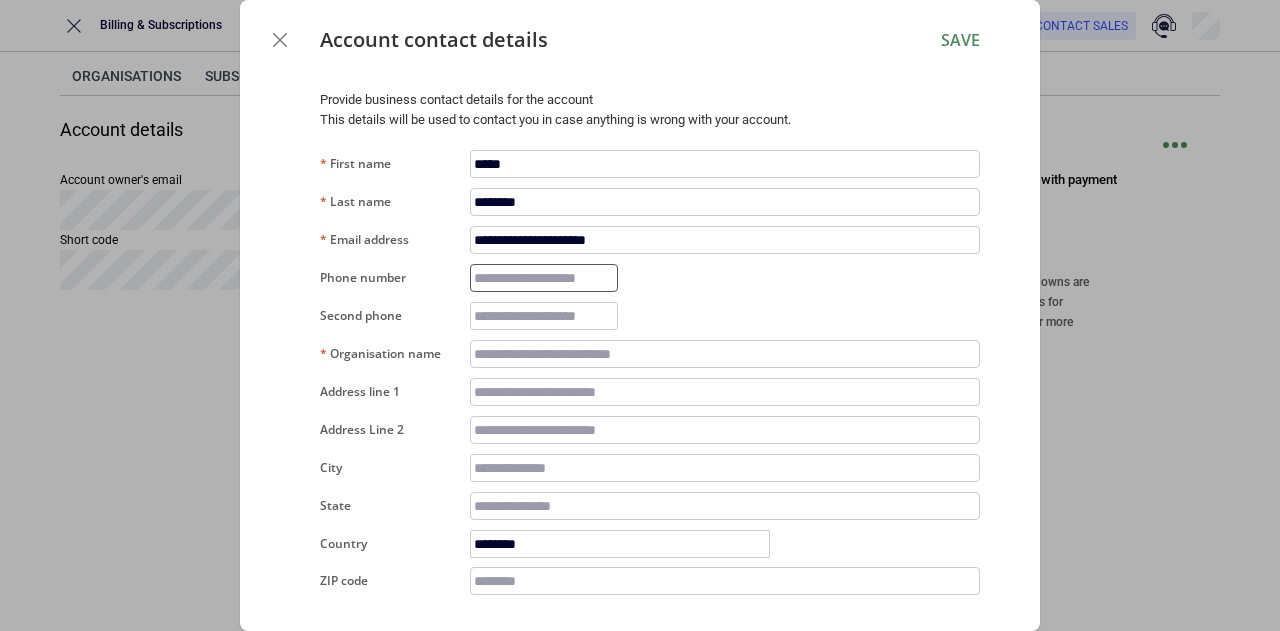 click on "Phone number" at bounding box center [544, 278] 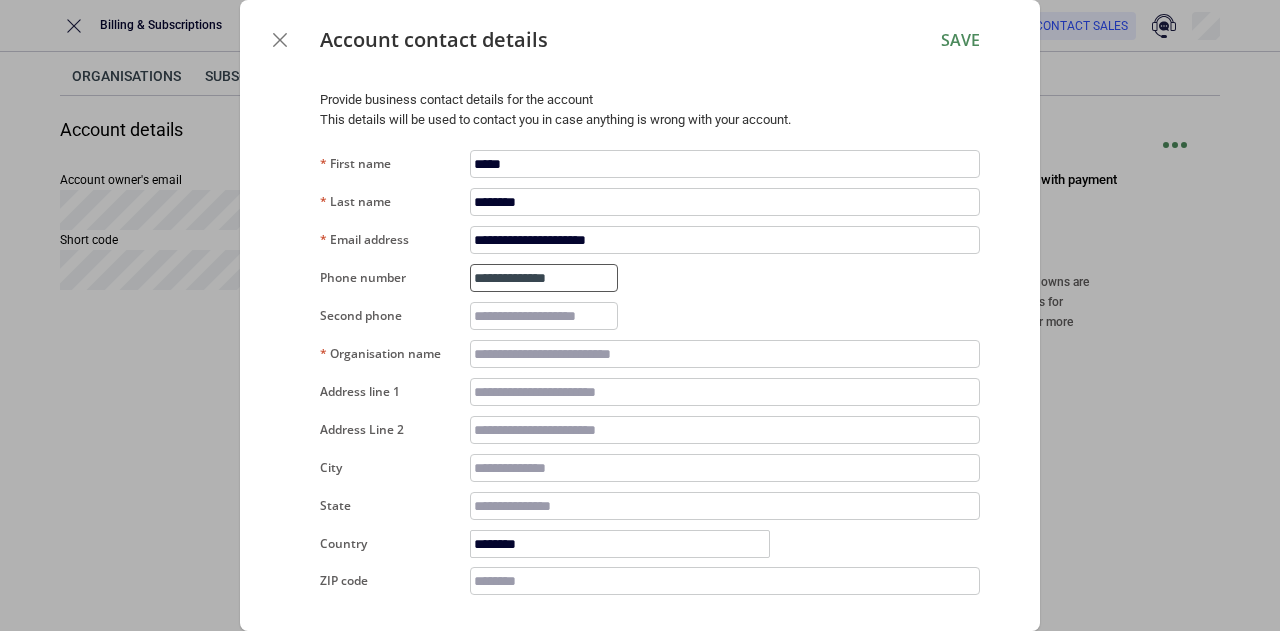 type on "**********" 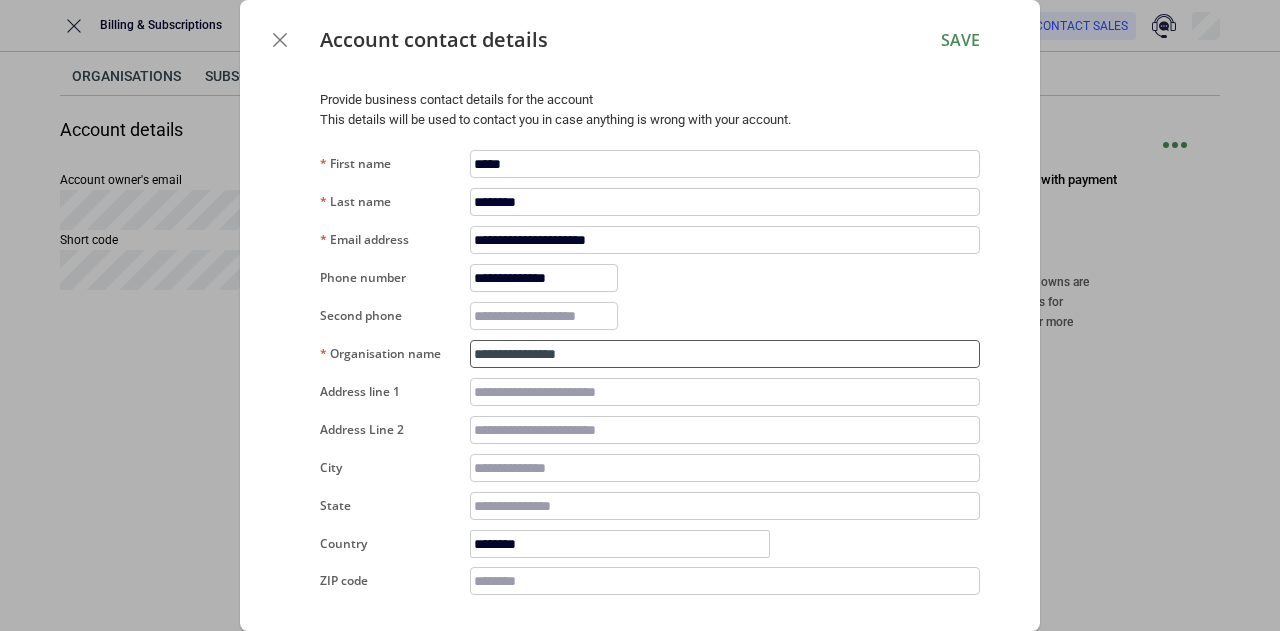 type on "**********" 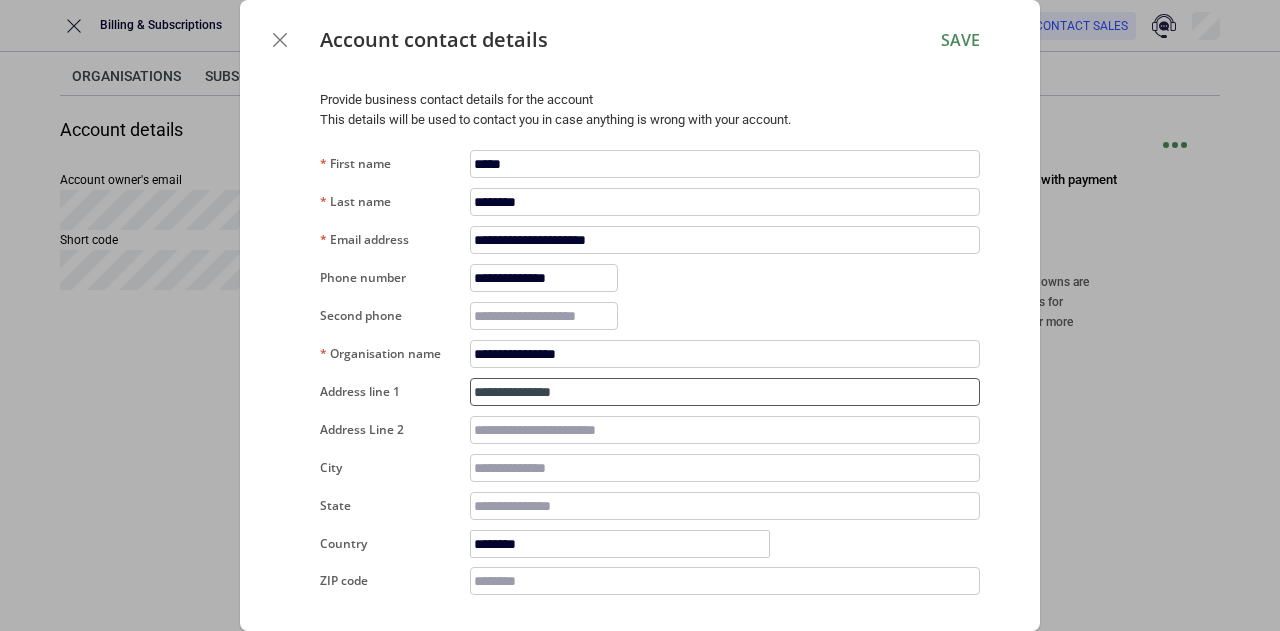type on "**********" 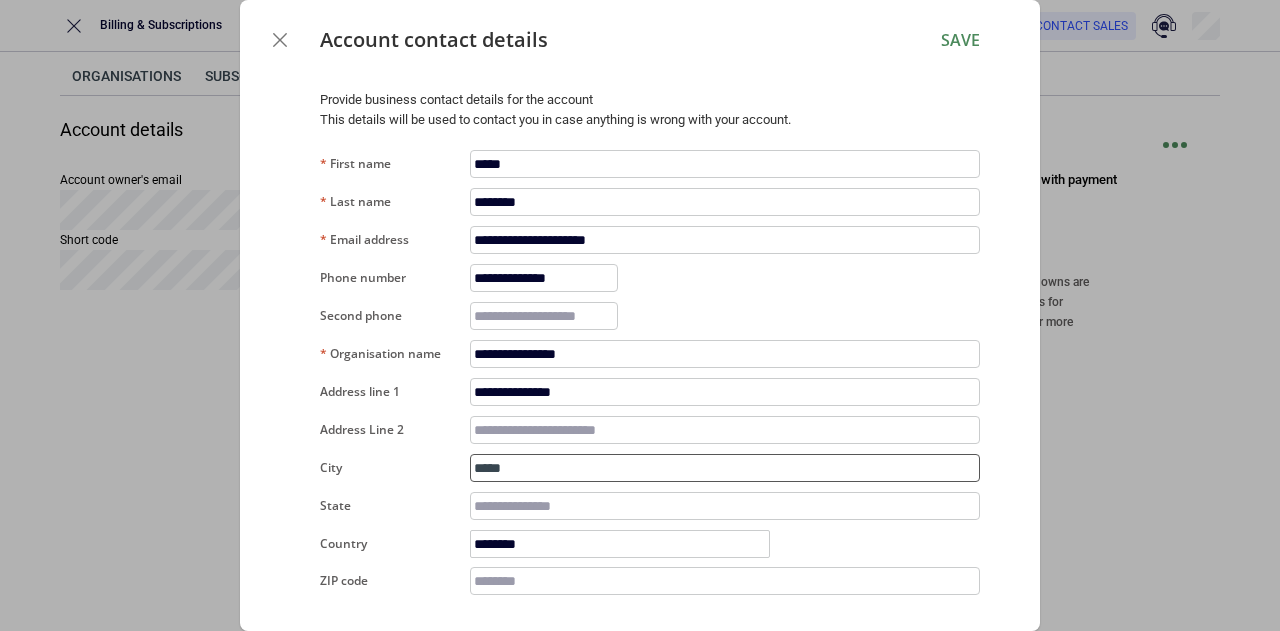 type on "*****" 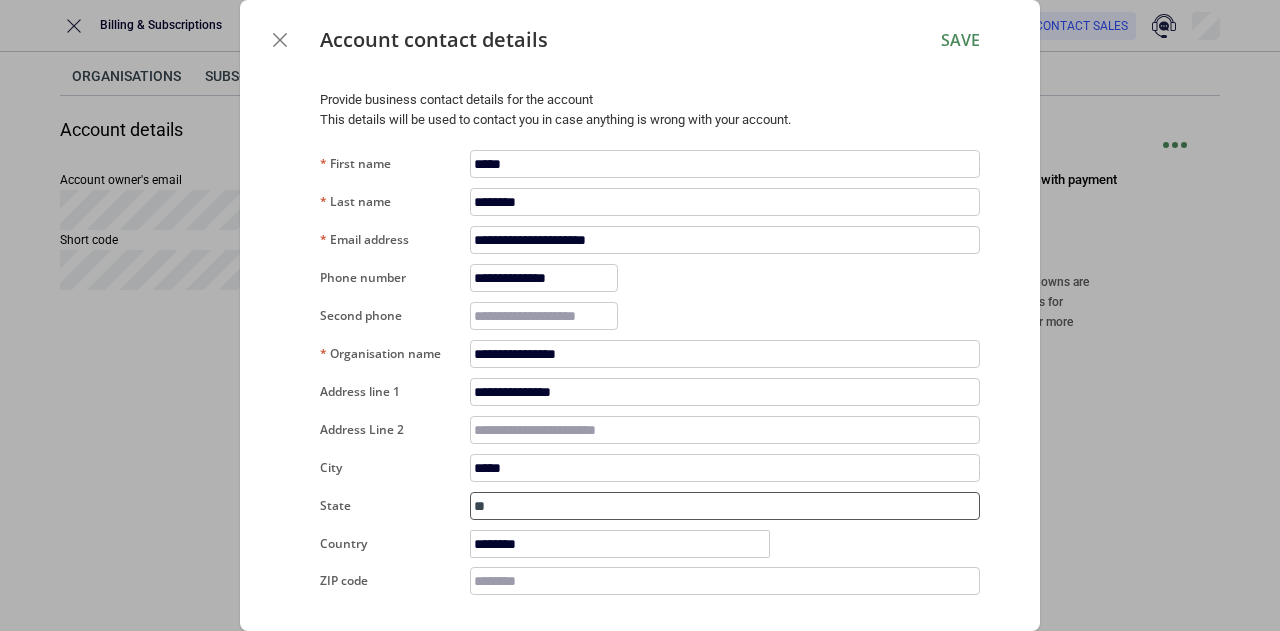 type on "**" 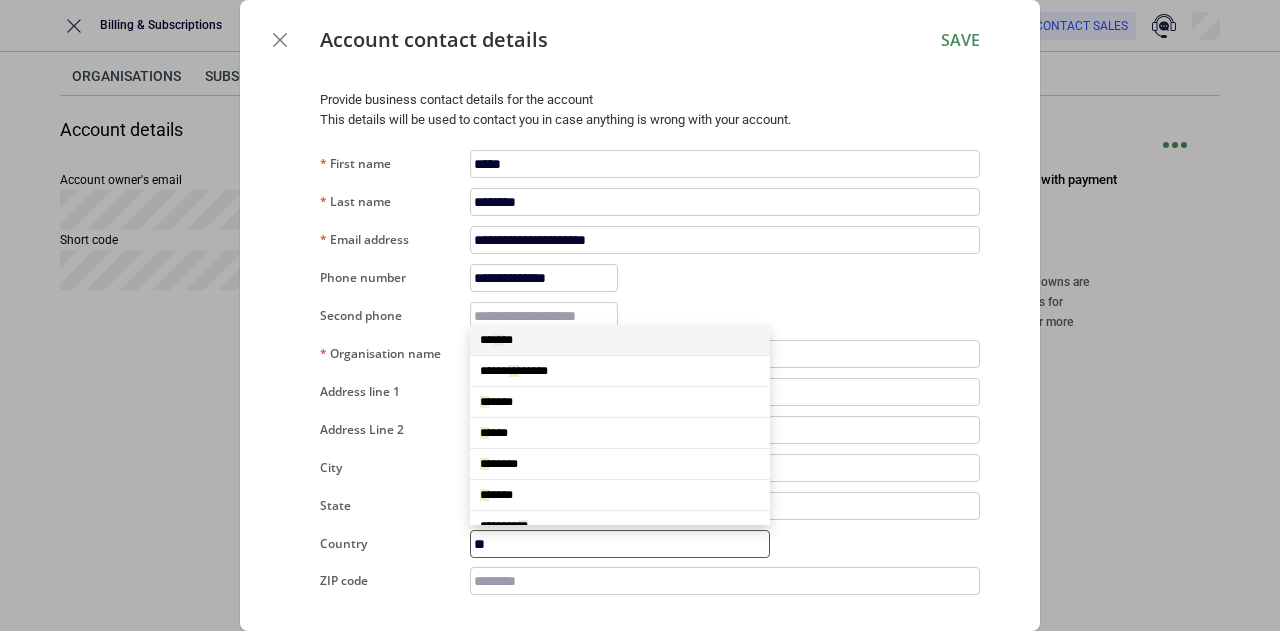 type on "*" 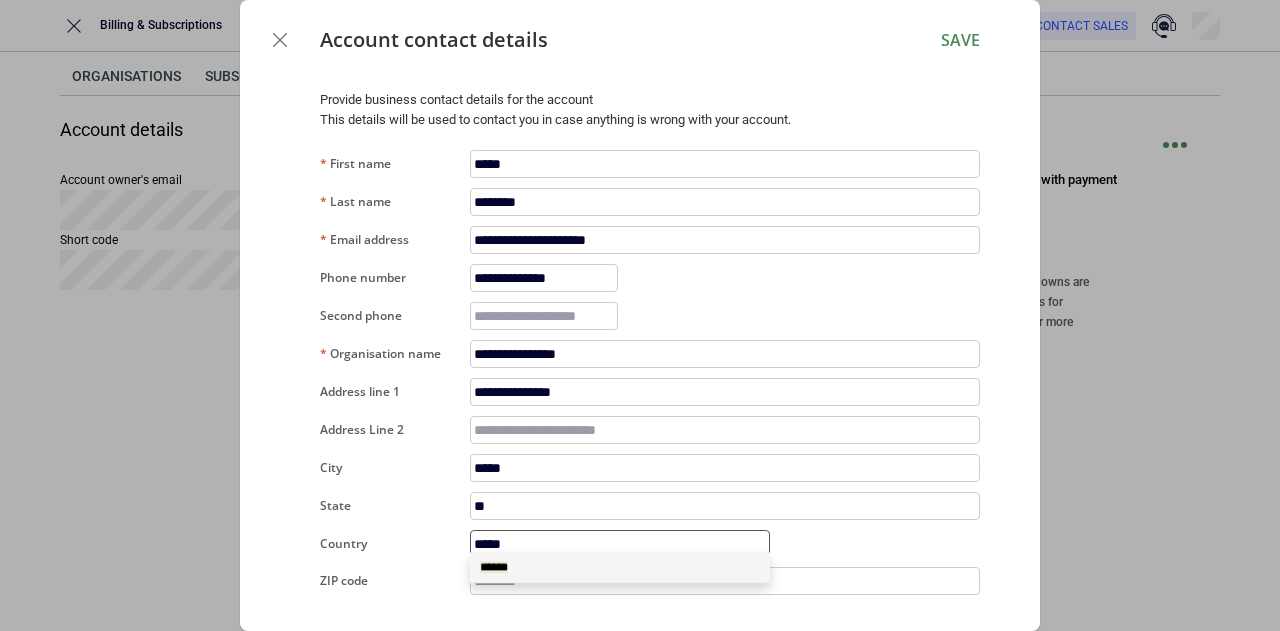 type on "******" 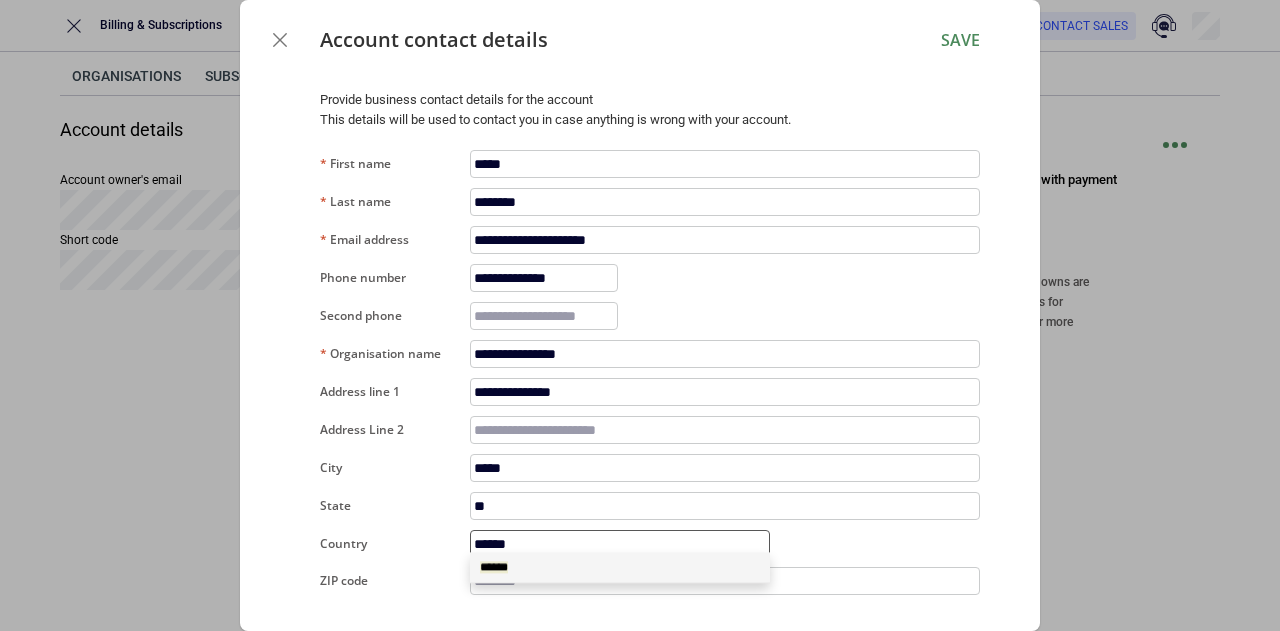 click on "******" at bounding box center [620, 567] 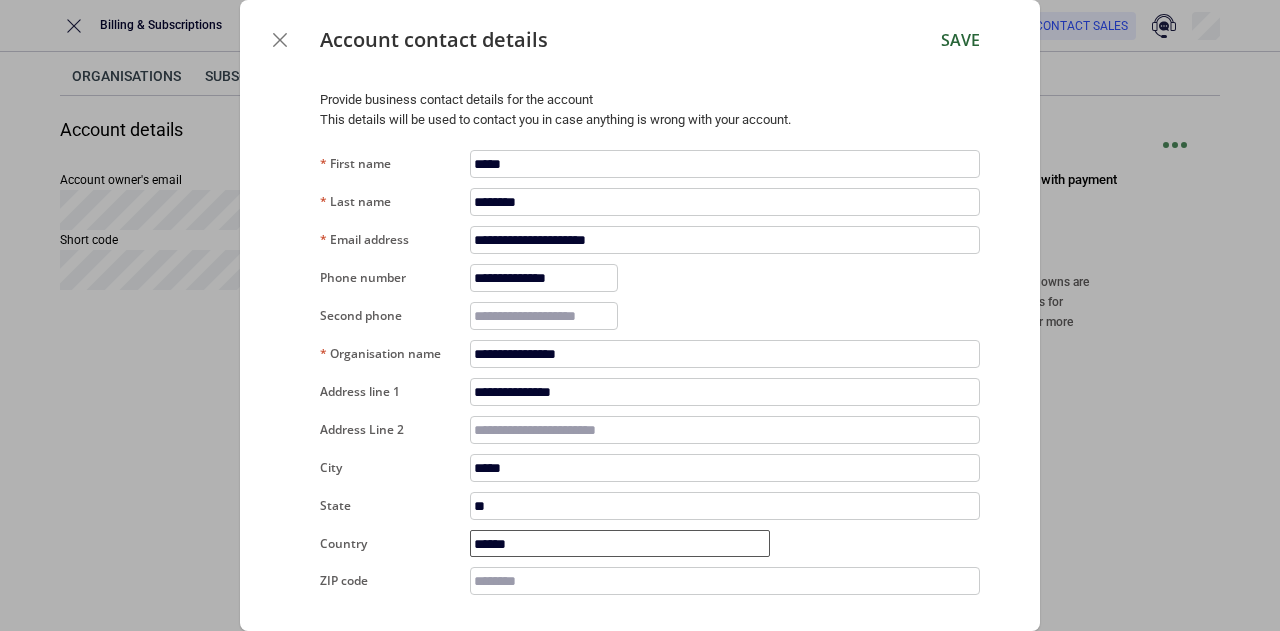 type on "******" 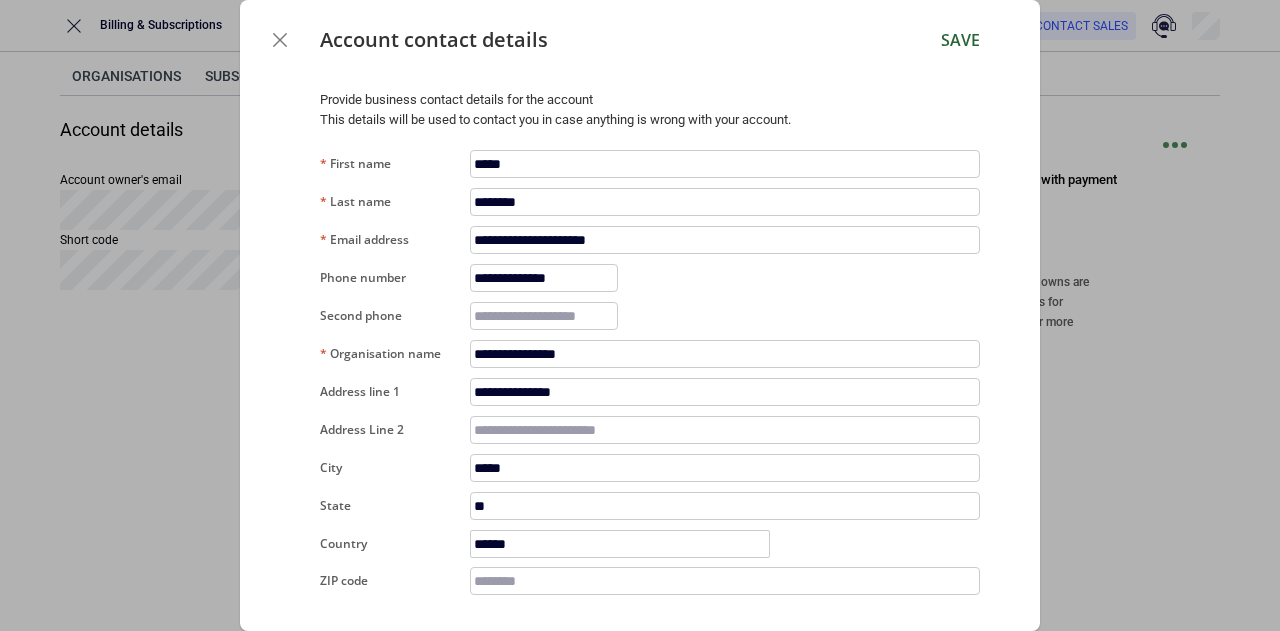 click on "Save" at bounding box center [960, 40] 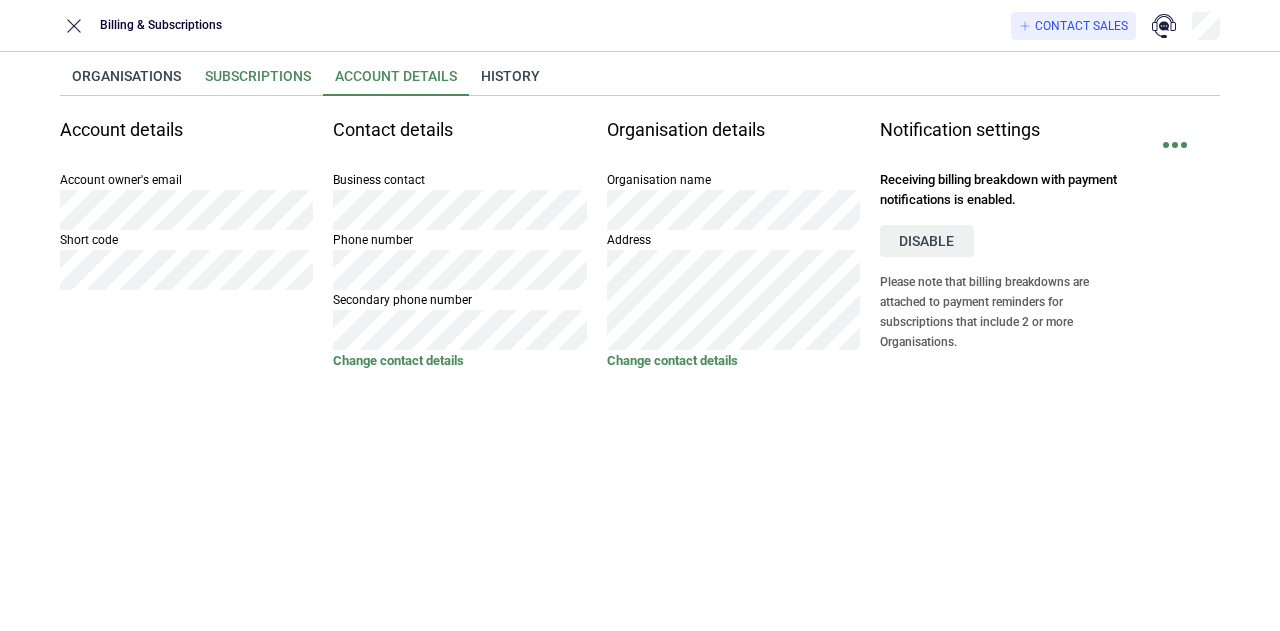 click on "Subscriptions" at bounding box center [258, 82] 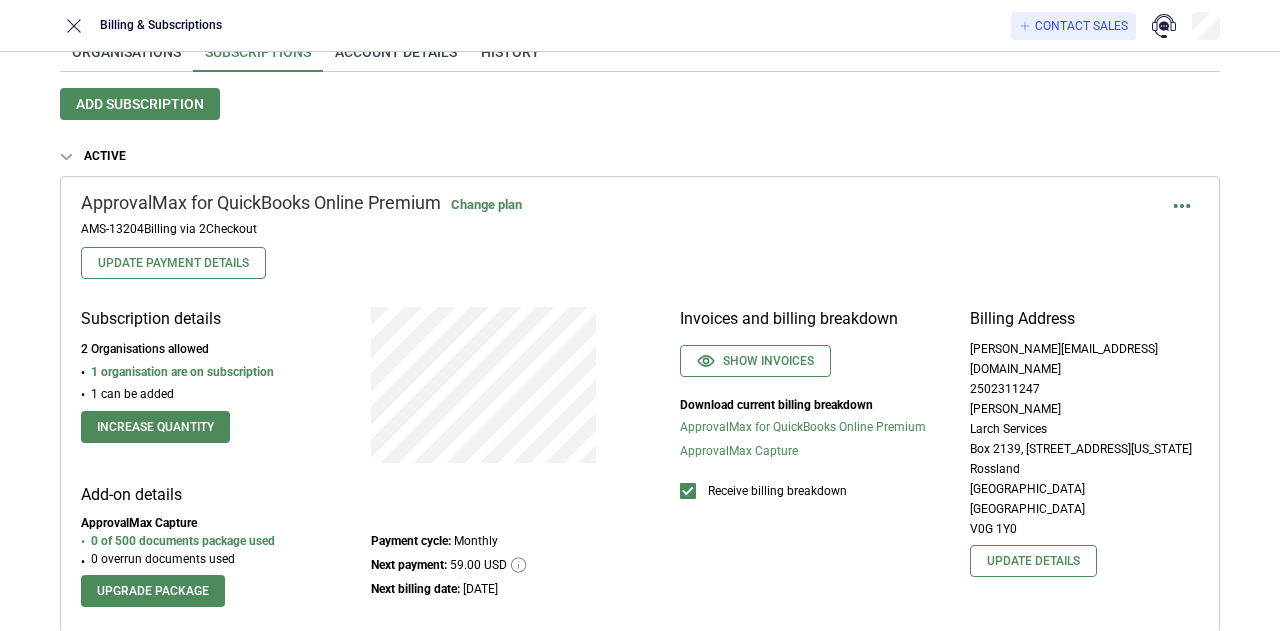 scroll, scrollTop: 23, scrollLeft: 0, axis: vertical 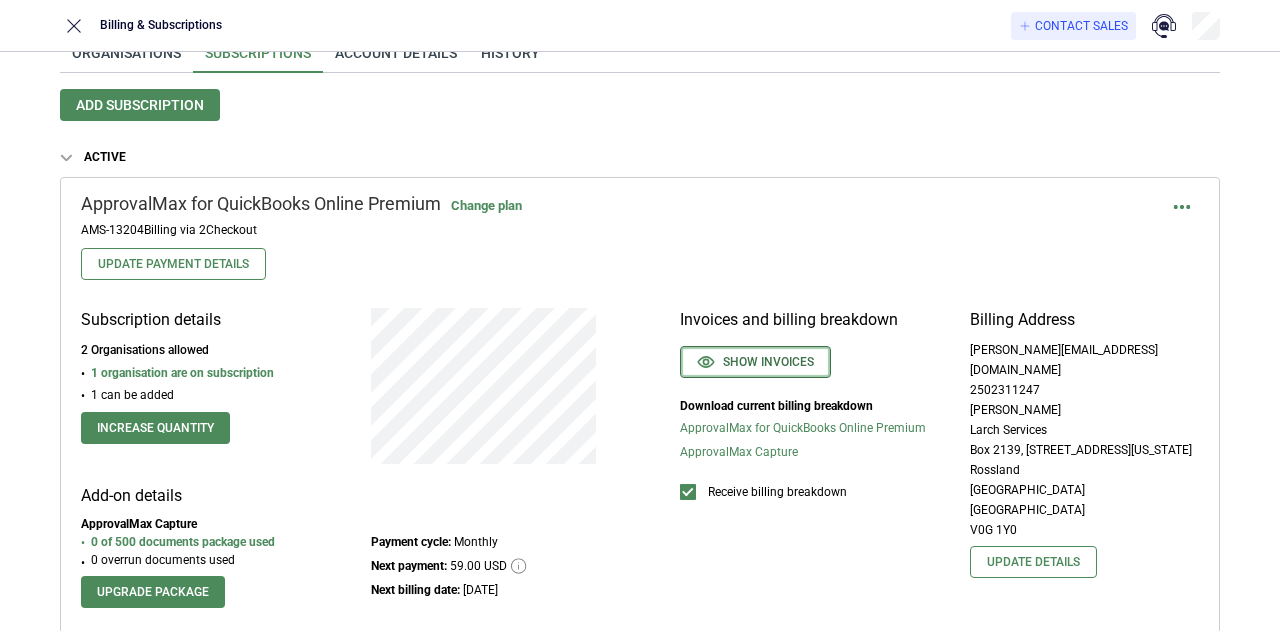 click on "Show invoices" at bounding box center [755, 362] 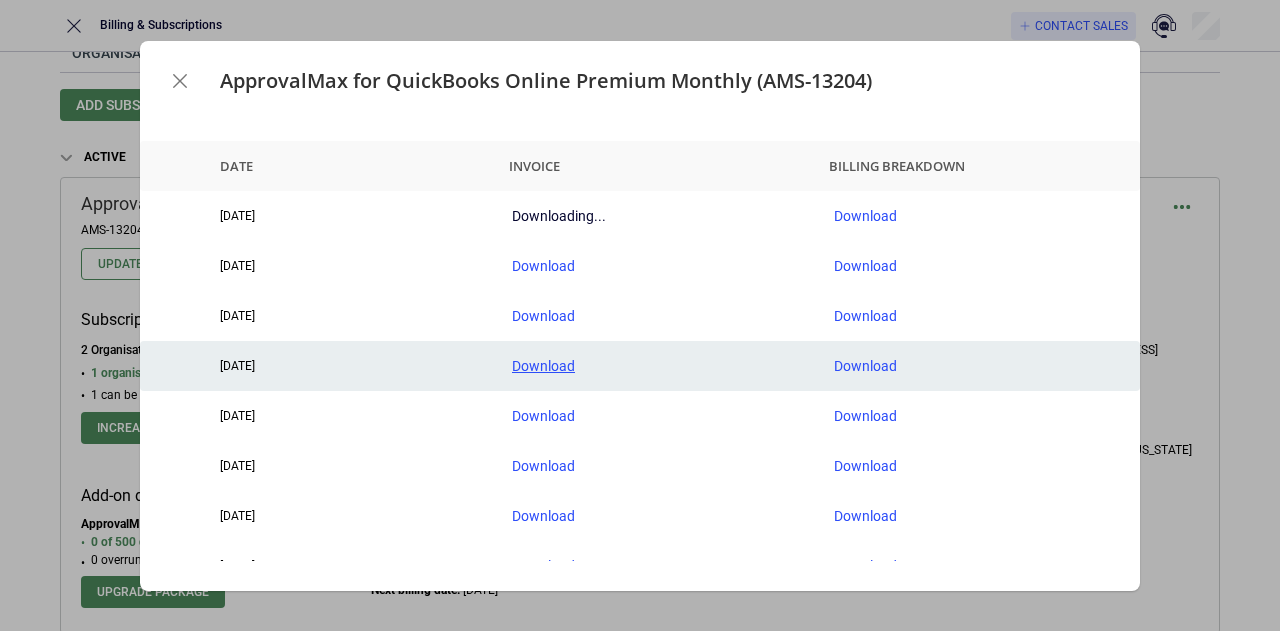 type 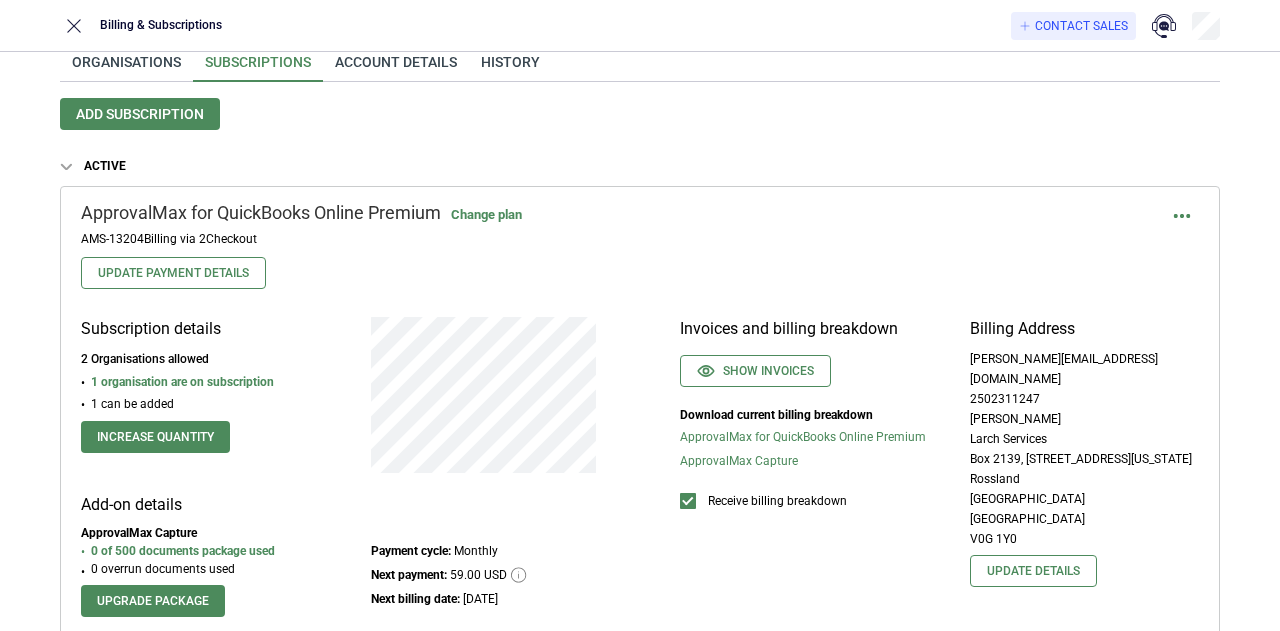 scroll, scrollTop: 0, scrollLeft: 0, axis: both 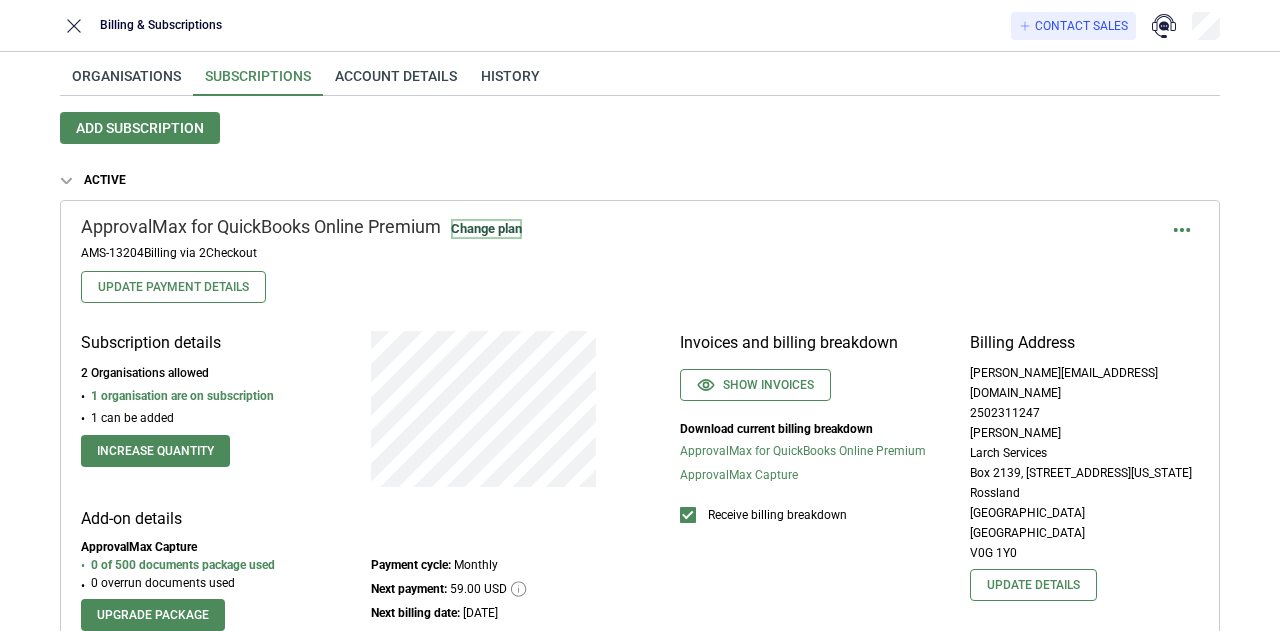 click on "Change plan" at bounding box center [486, 229] 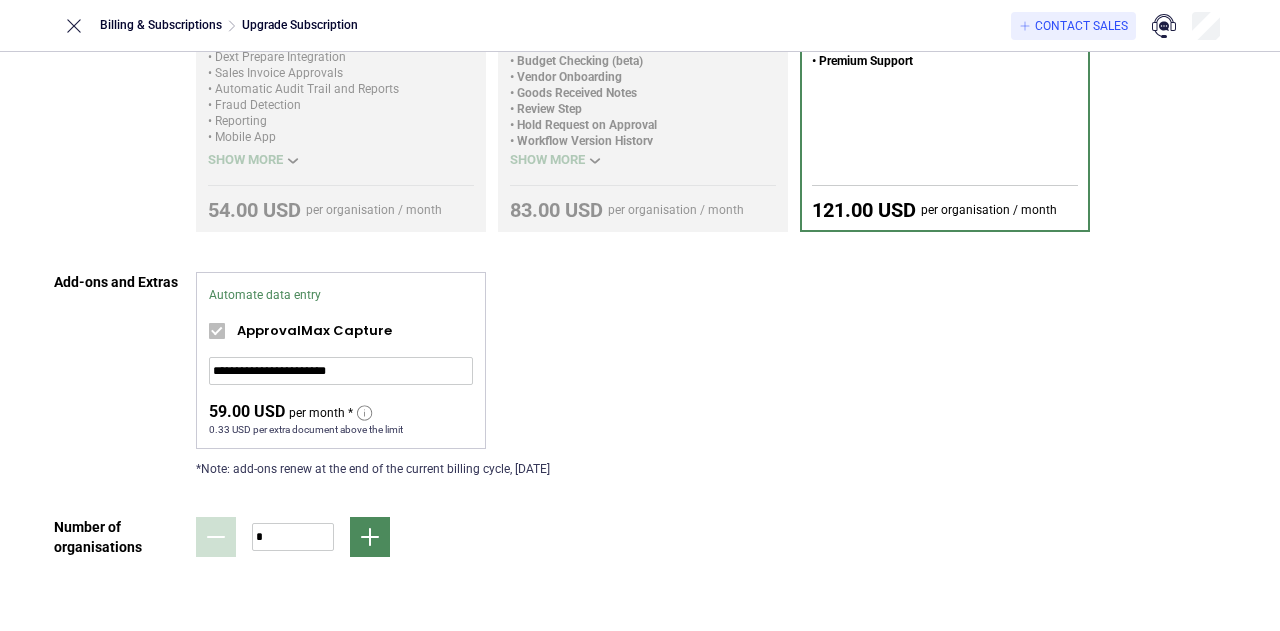 scroll, scrollTop: 362, scrollLeft: 6, axis: both 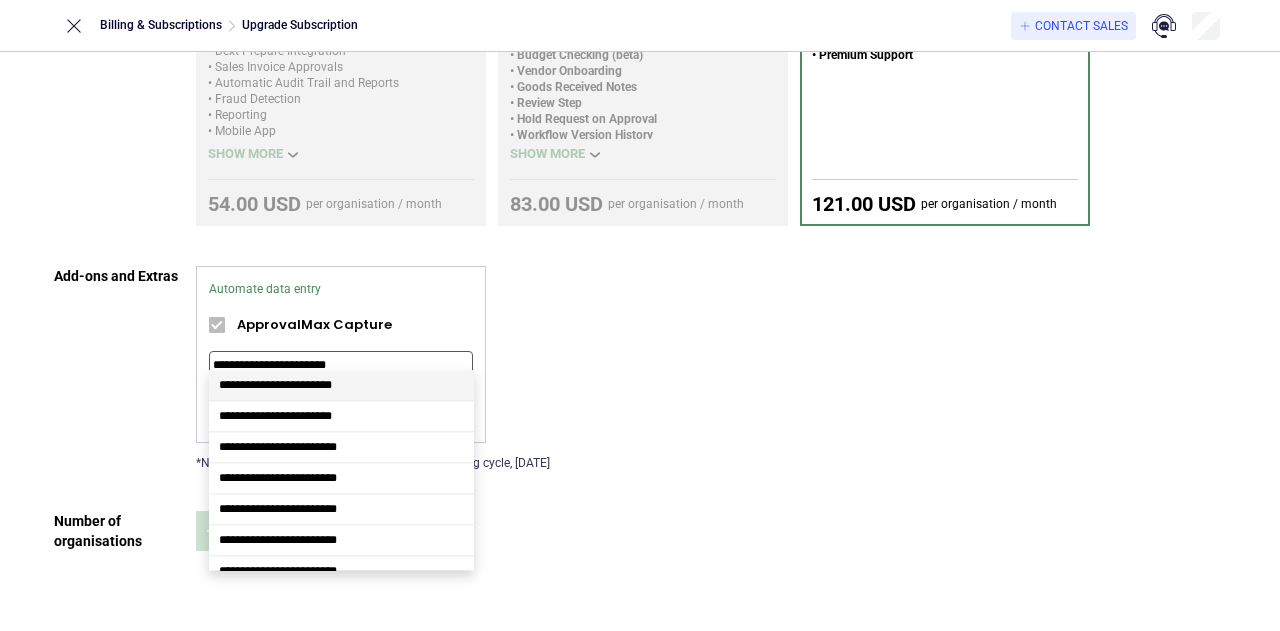 click on "**********" at bounding box center [341, 365] 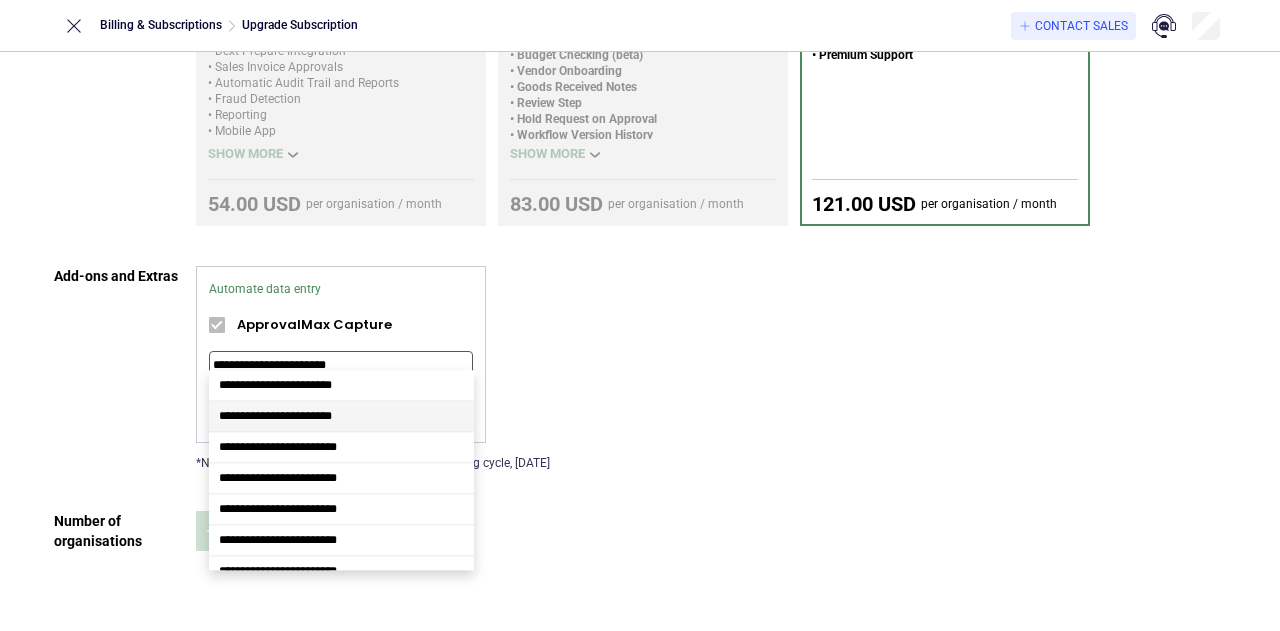 drag, startPoint x: 473, startPoint y: 401, endPoint x: 471, endPoint y: 422, distance: 21.095022 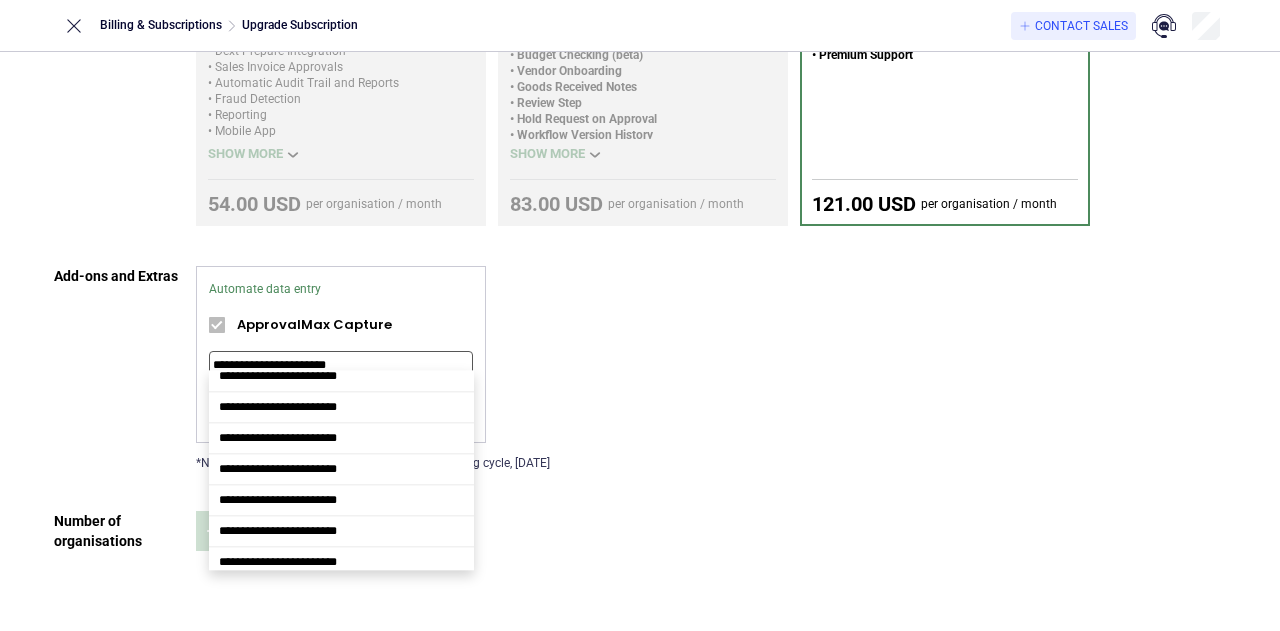 scroll, scrollTop: 0, scrollLeft: 0, axis: both 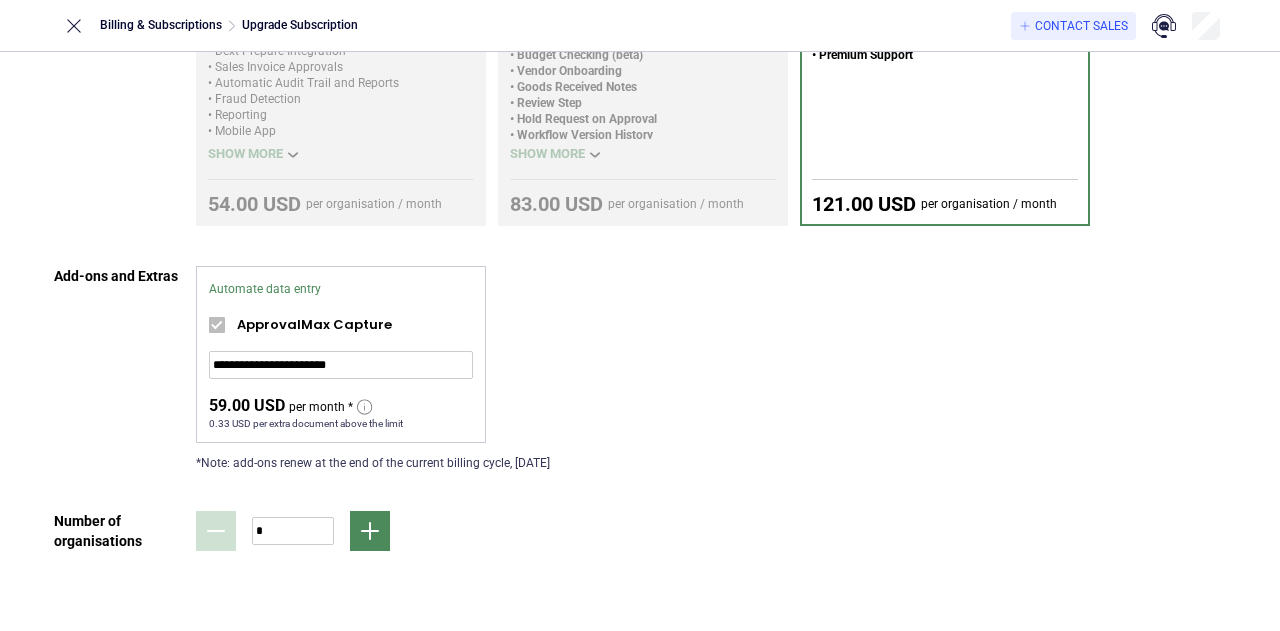 click on "**********" at bounding box center (643, 368) 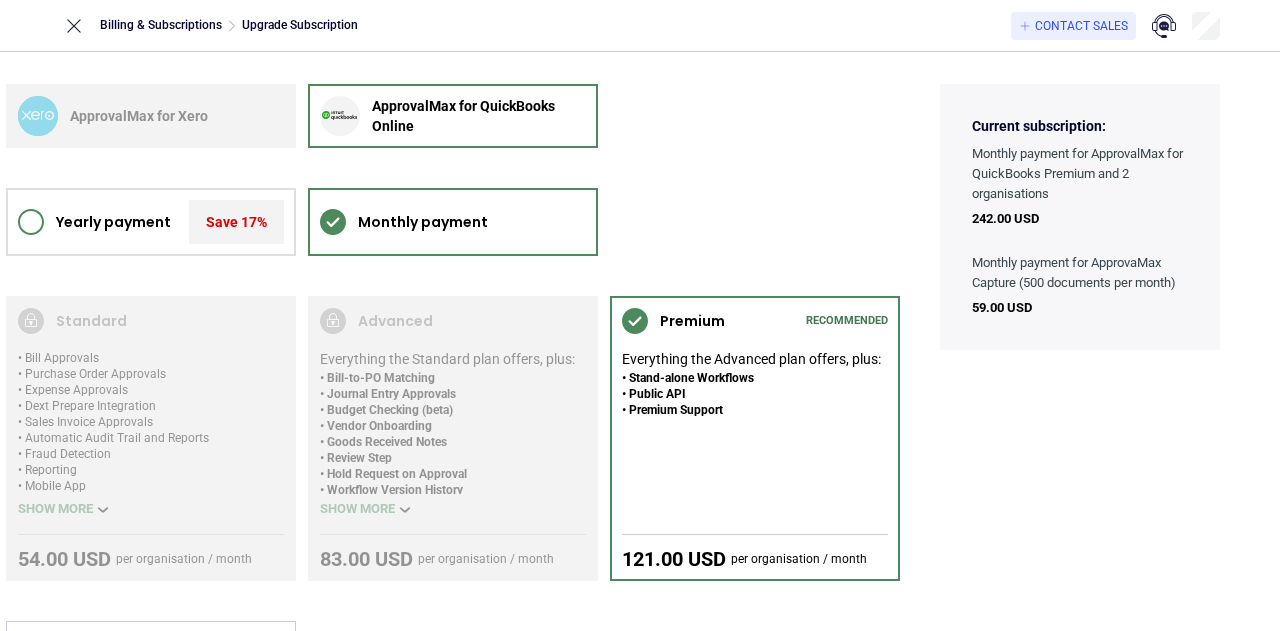 scroll, scrollTop: 0, scrollLeft: 0, axis: both 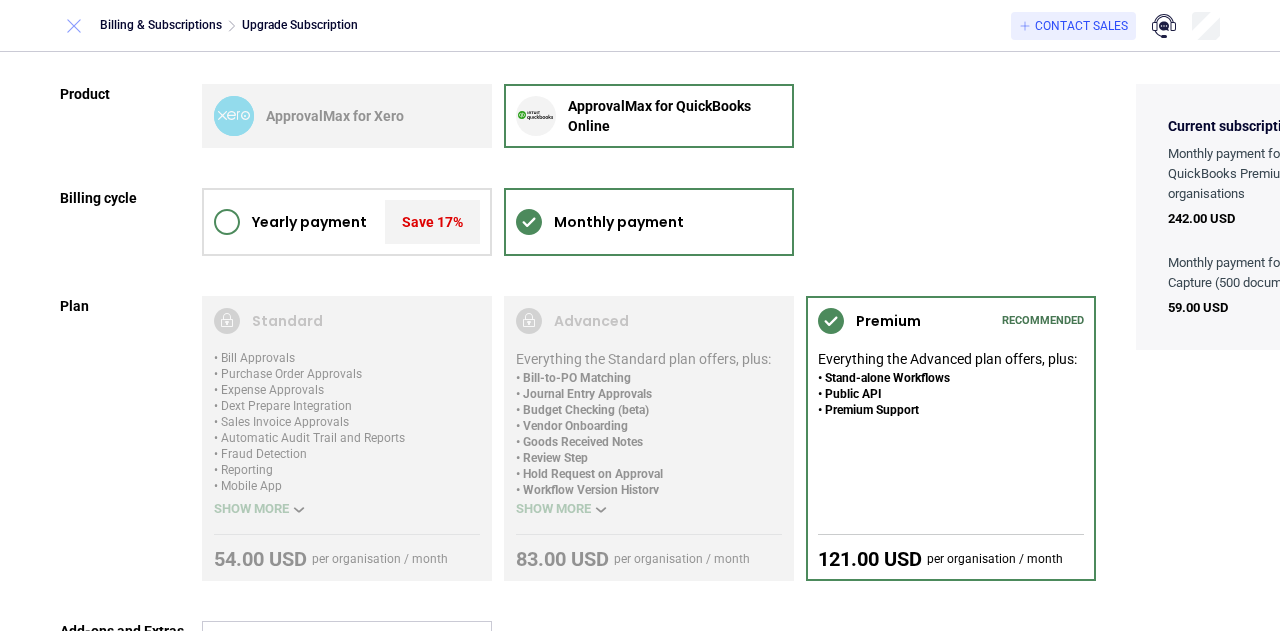 click 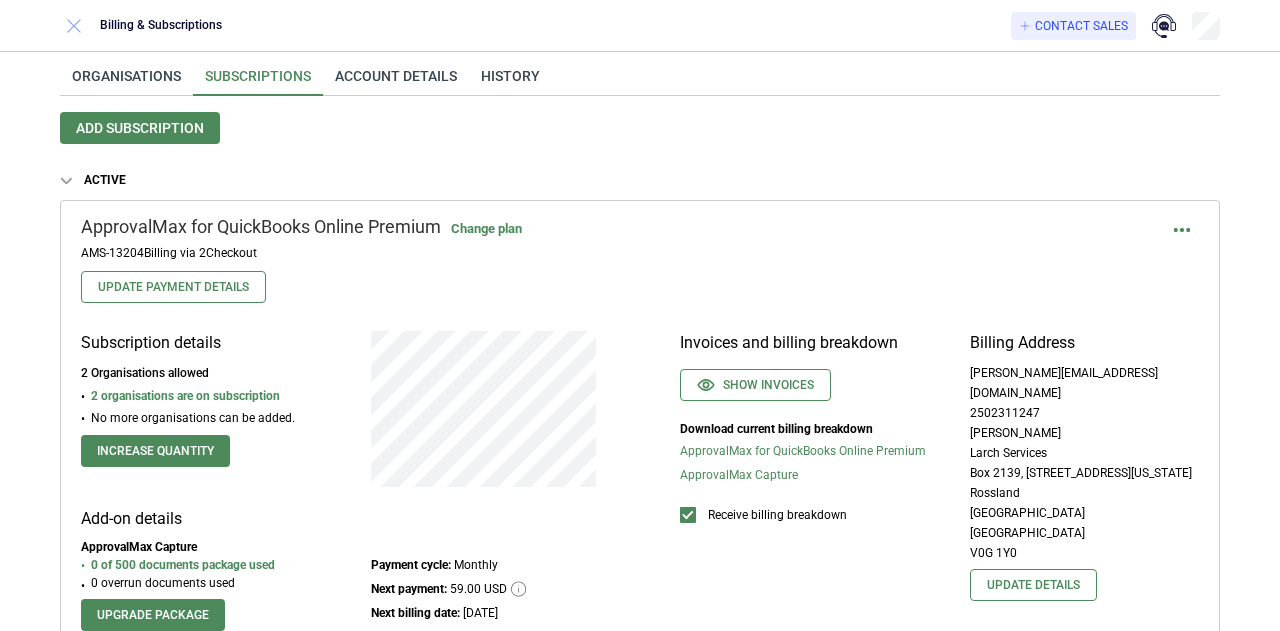 click 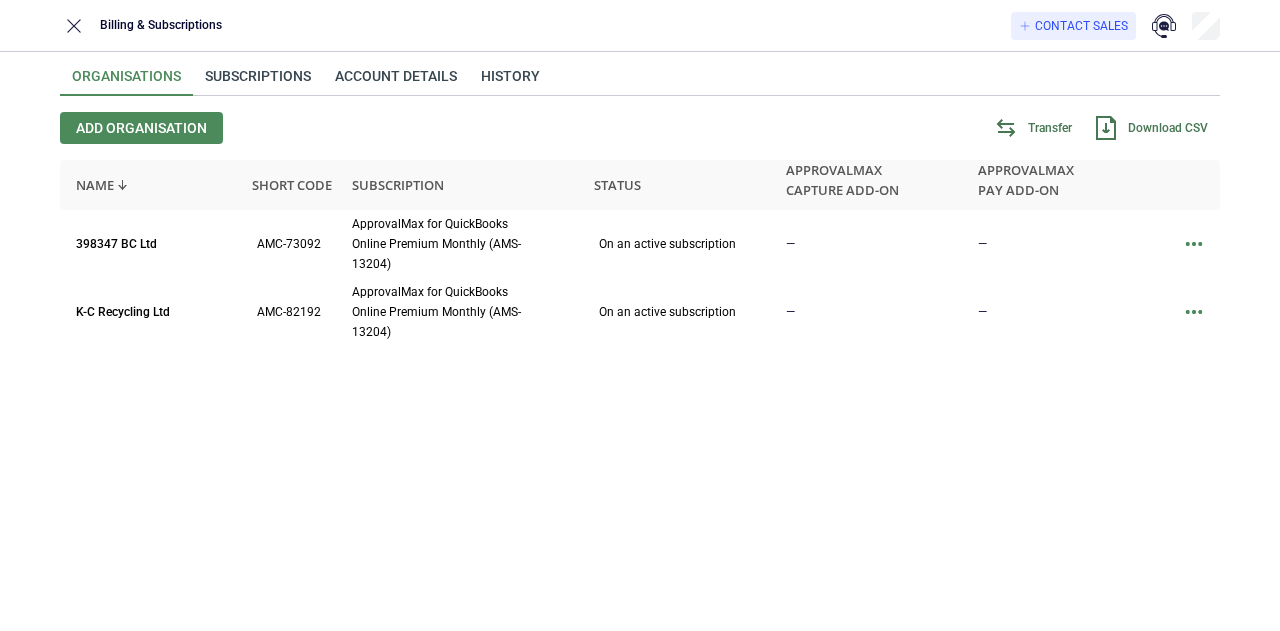 scroll, scrollTop: 0, scrollLeft: 0, axis: both 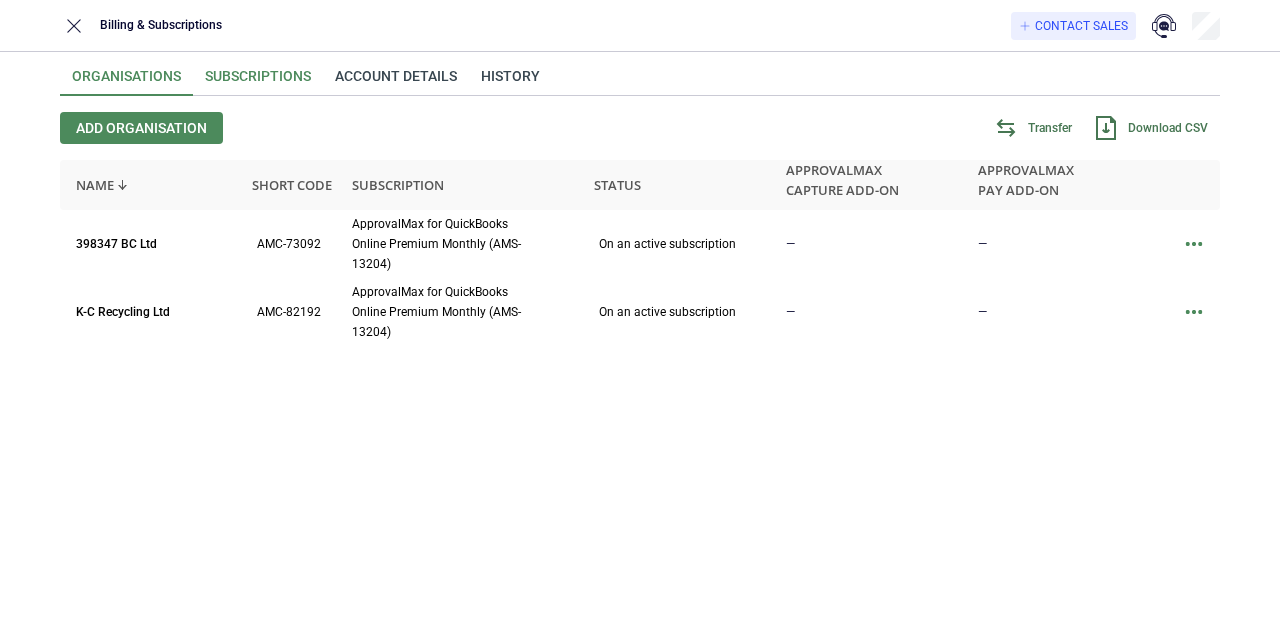 click on "Subscriptions" at bounding box center (258, 82) 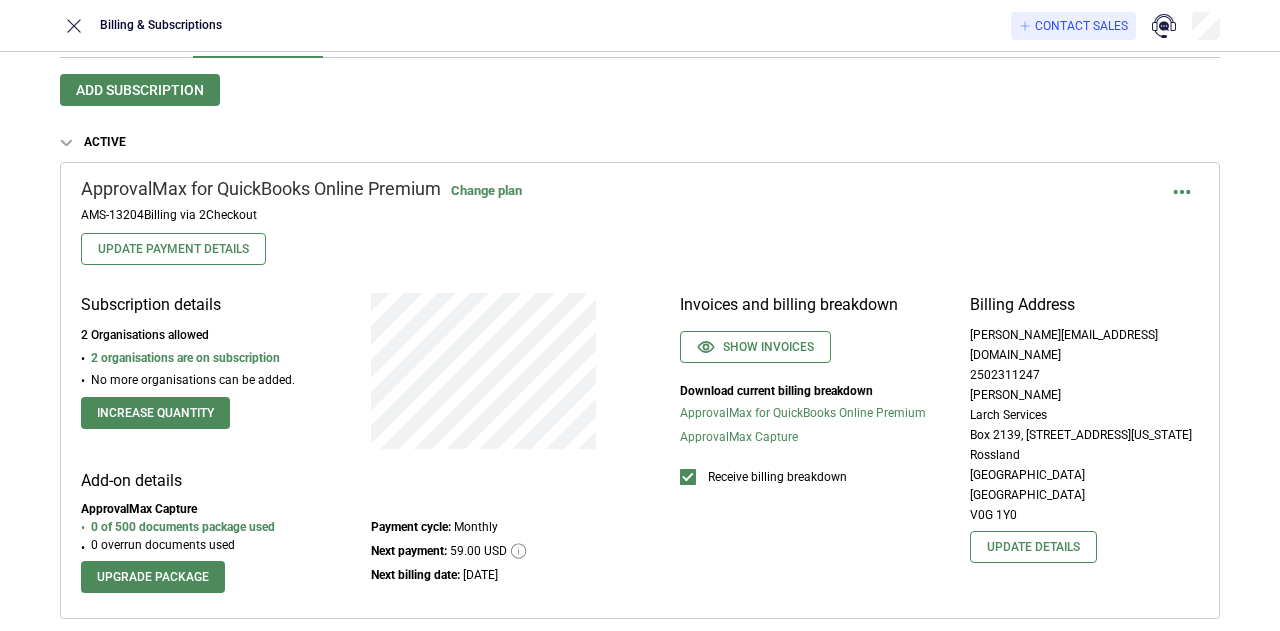 scroll, scrollTop: 0, scrollLeft: 0, axis: both 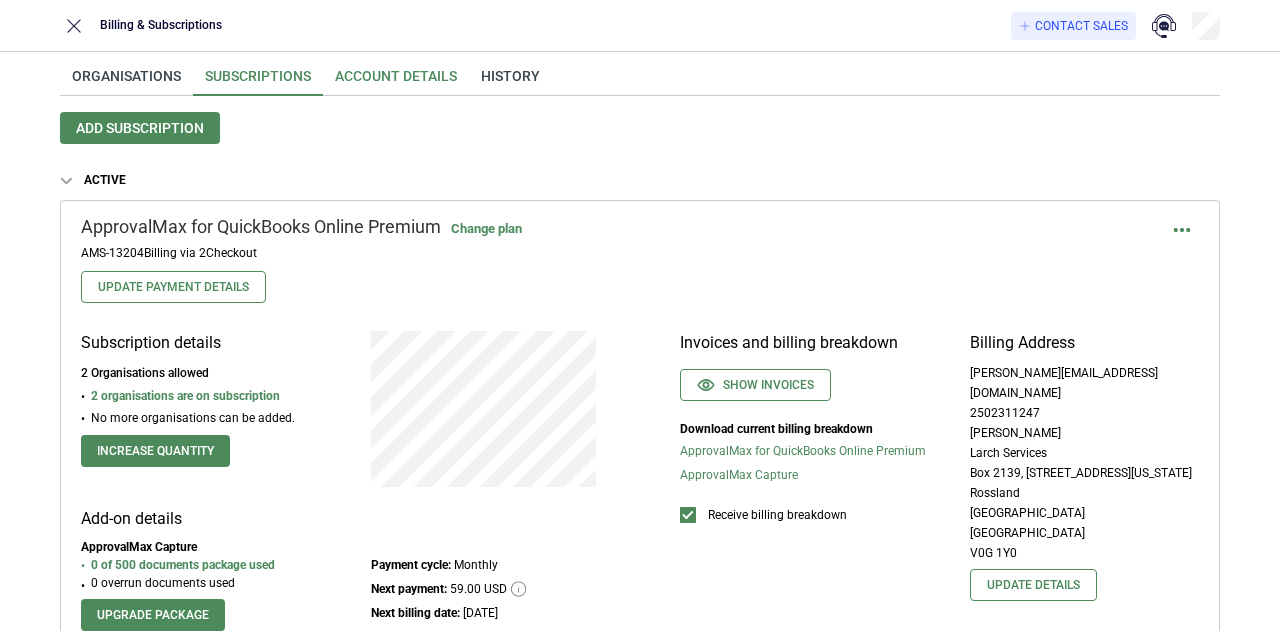 click on "Account details" at bounding box center [396, 82] 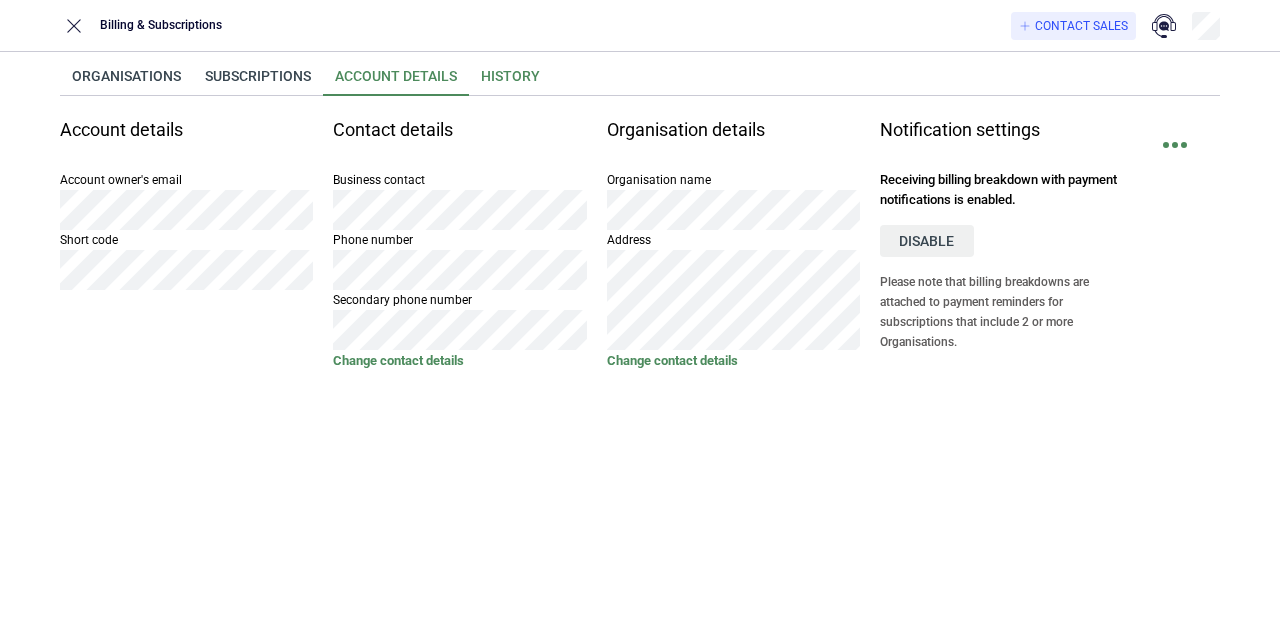 click on "History" at bounding box center (510, 82) 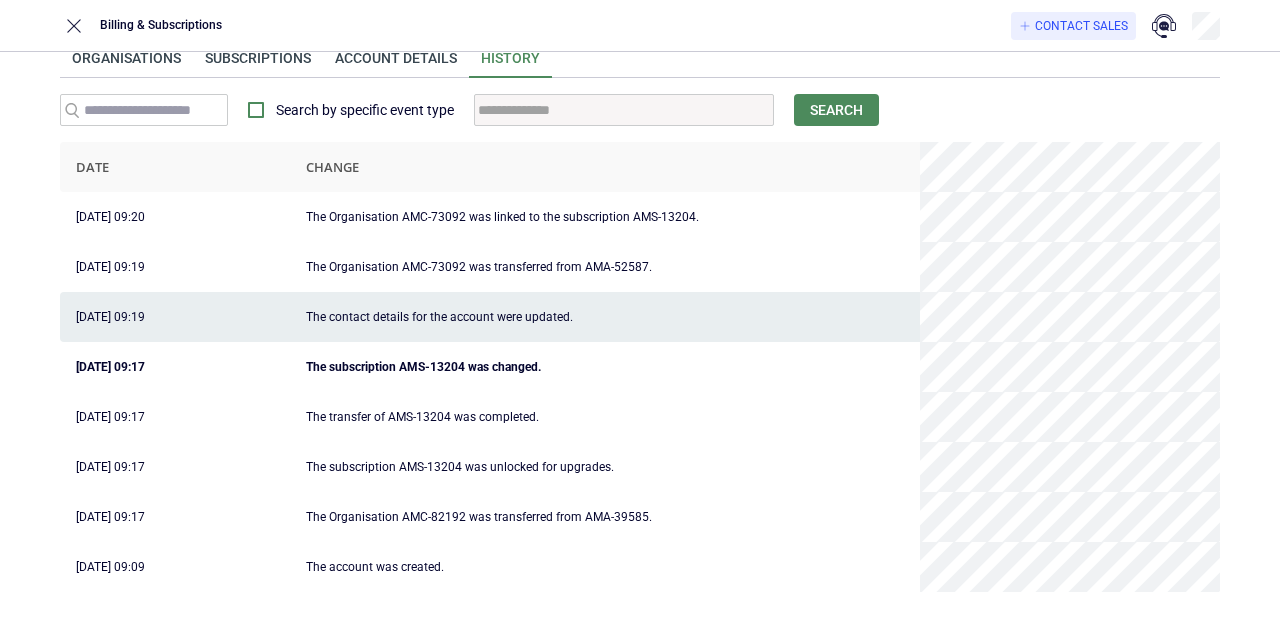 scroll, scrollTop: 0, scrollLeft: 0, axis: both 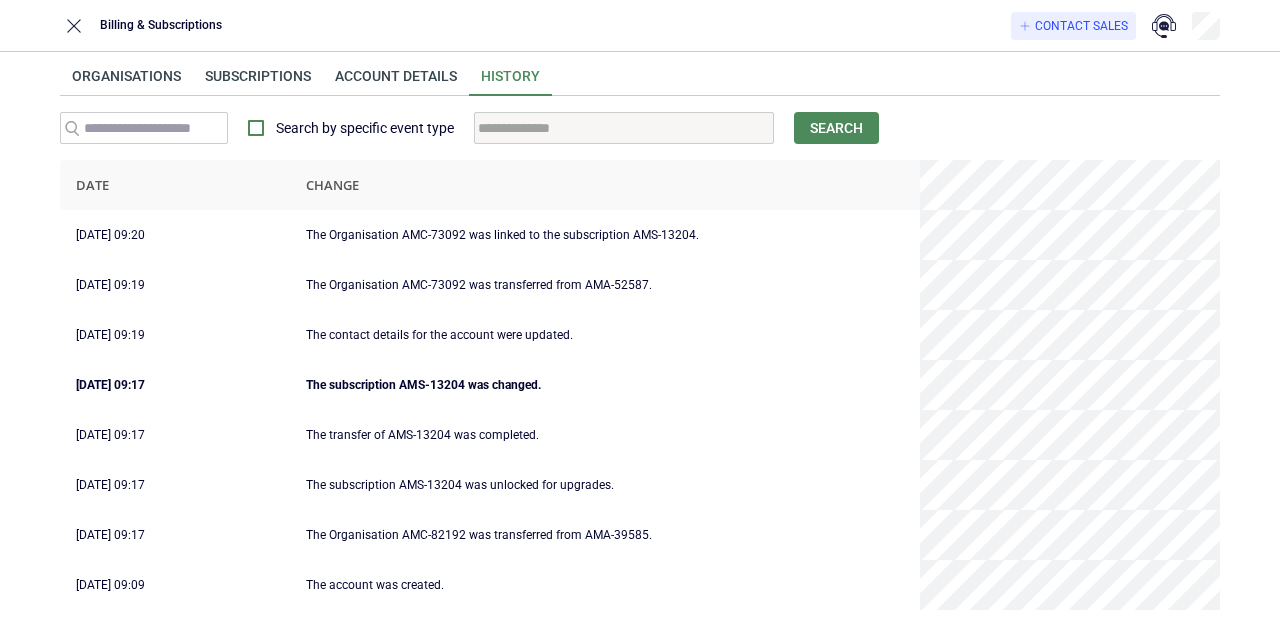 click on "**********" at bounding box center (640, 351) 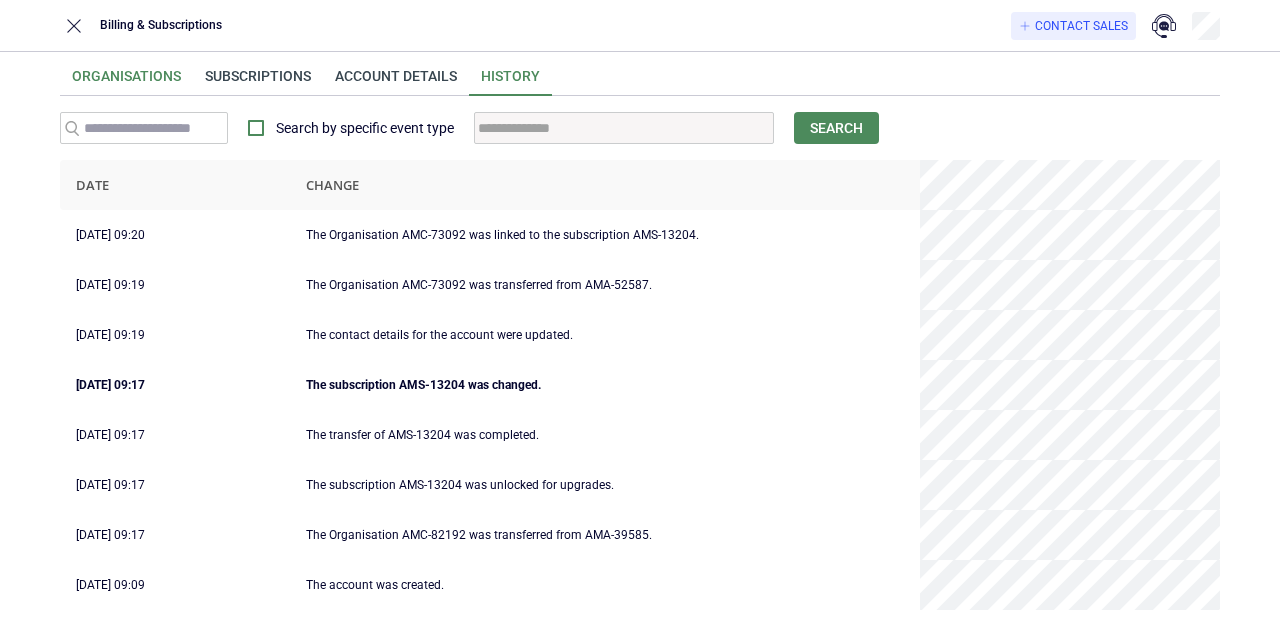 click on "Organisations" at bounding box center [126, 82] 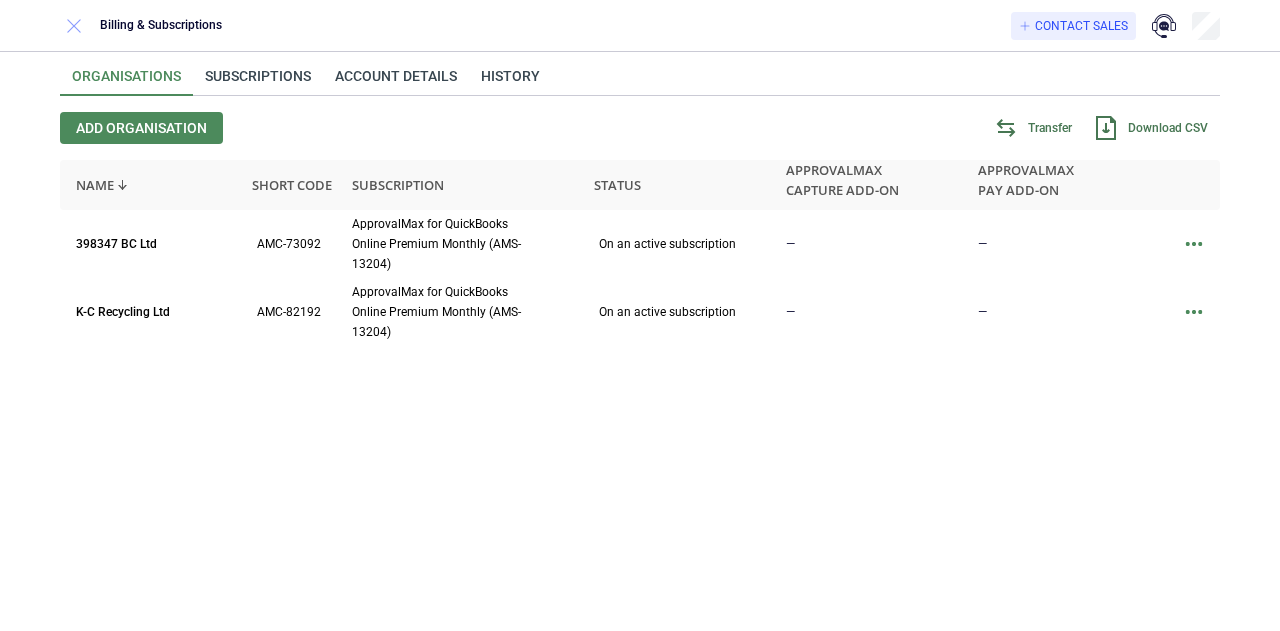 click 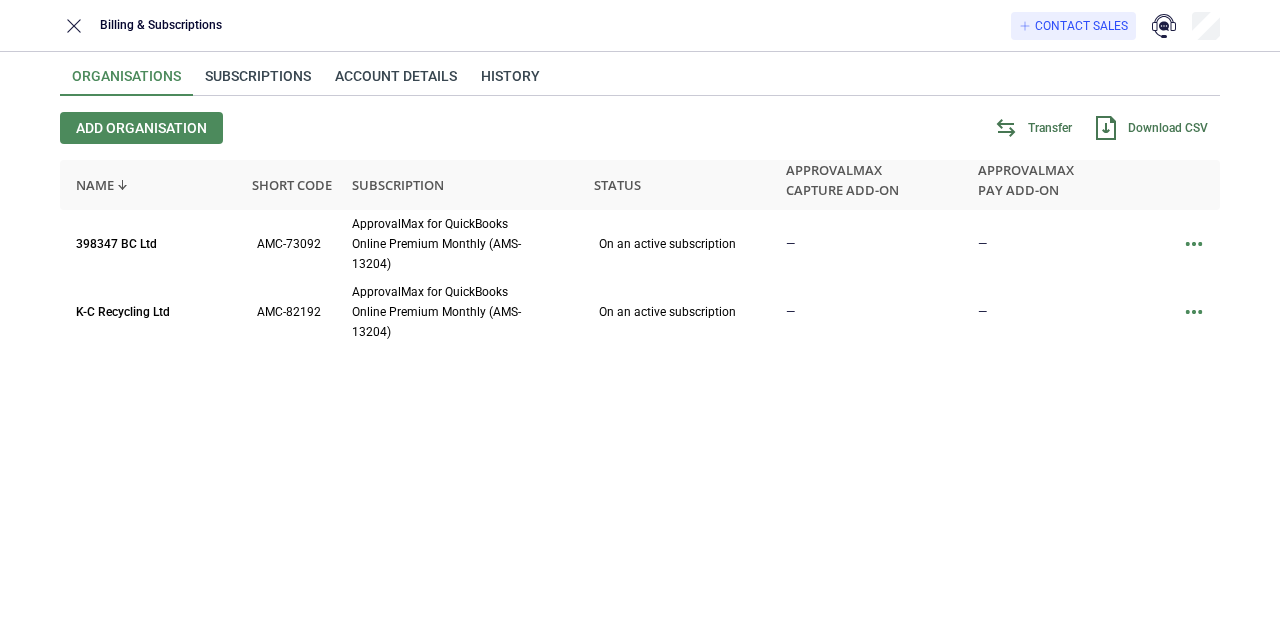 scroll, scrollTop: 0, scrollLeft: 0, axis: both 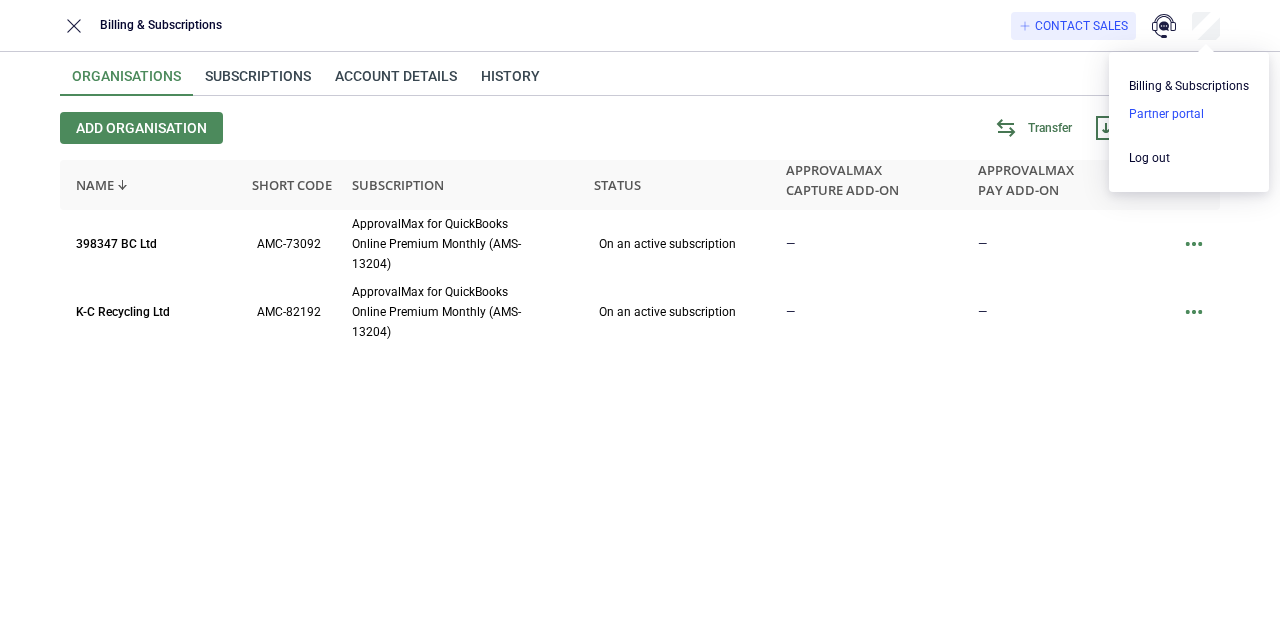 click at bounding box center [1189, 114] 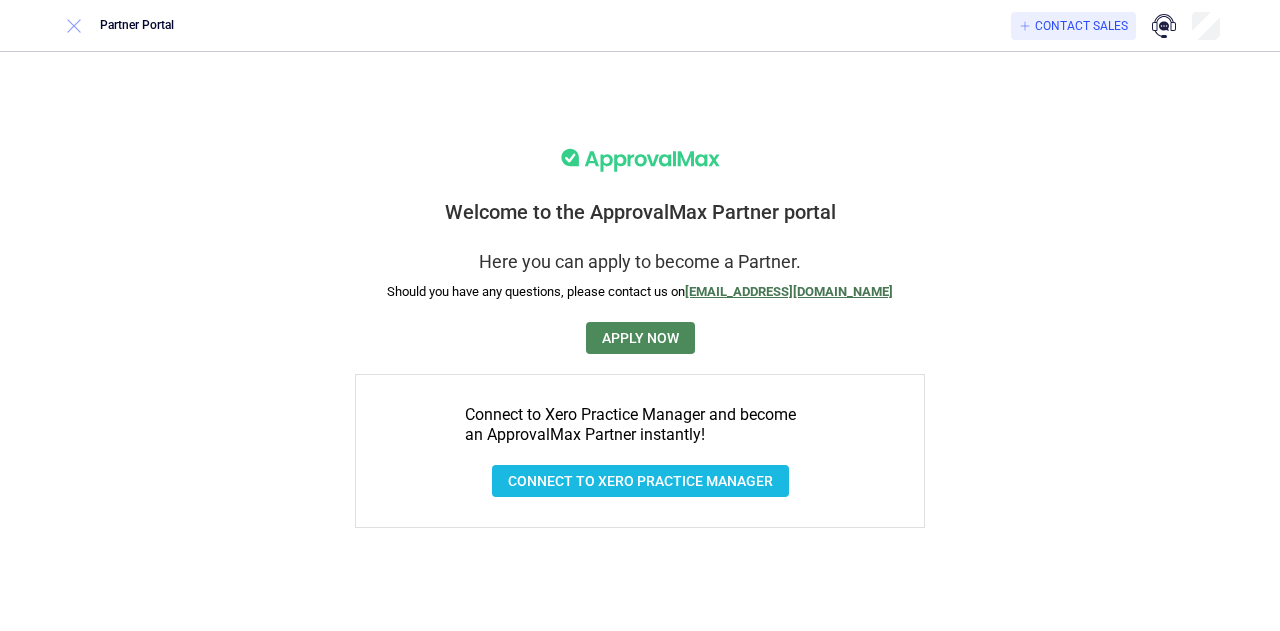 click 